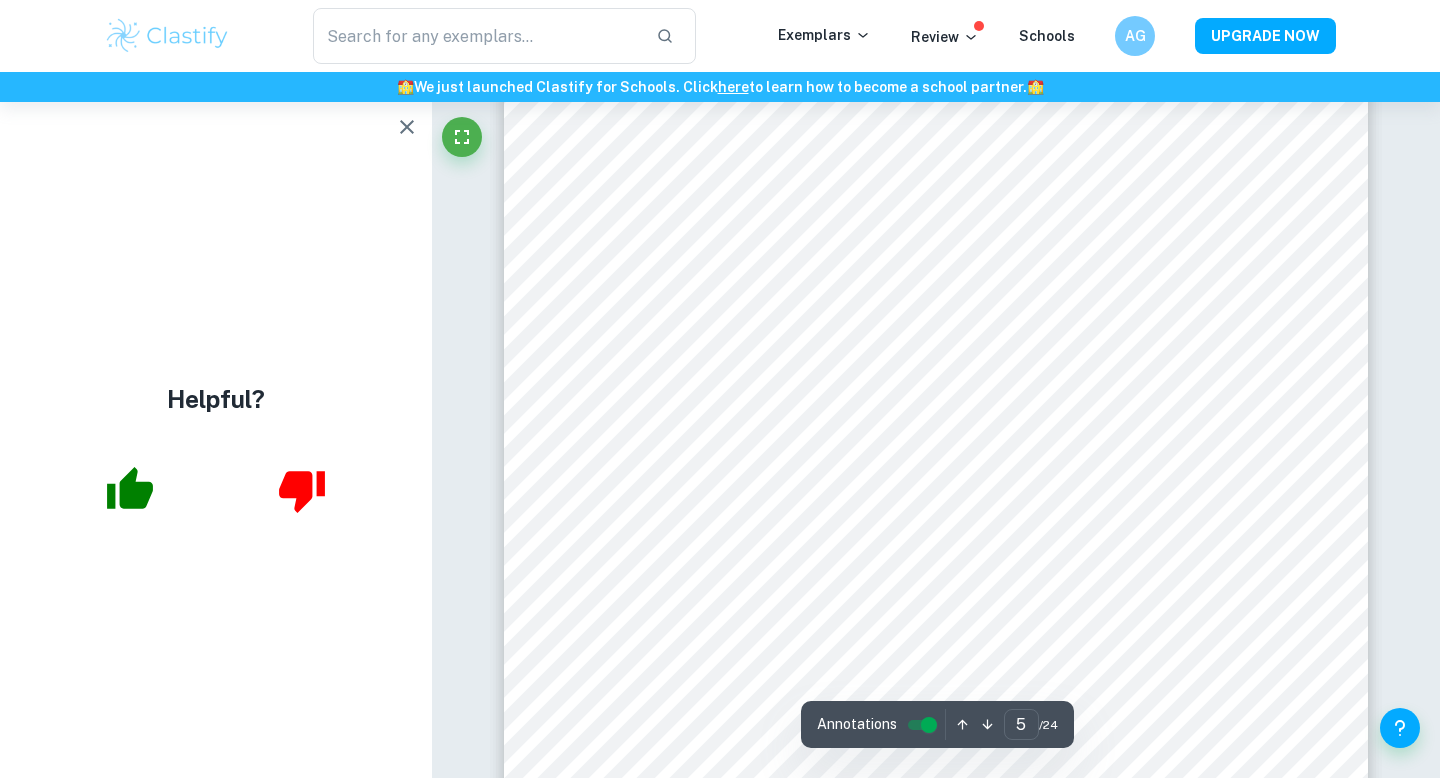scroll, scrollTop: 4964, scrollLeft: 0, axis: vertical 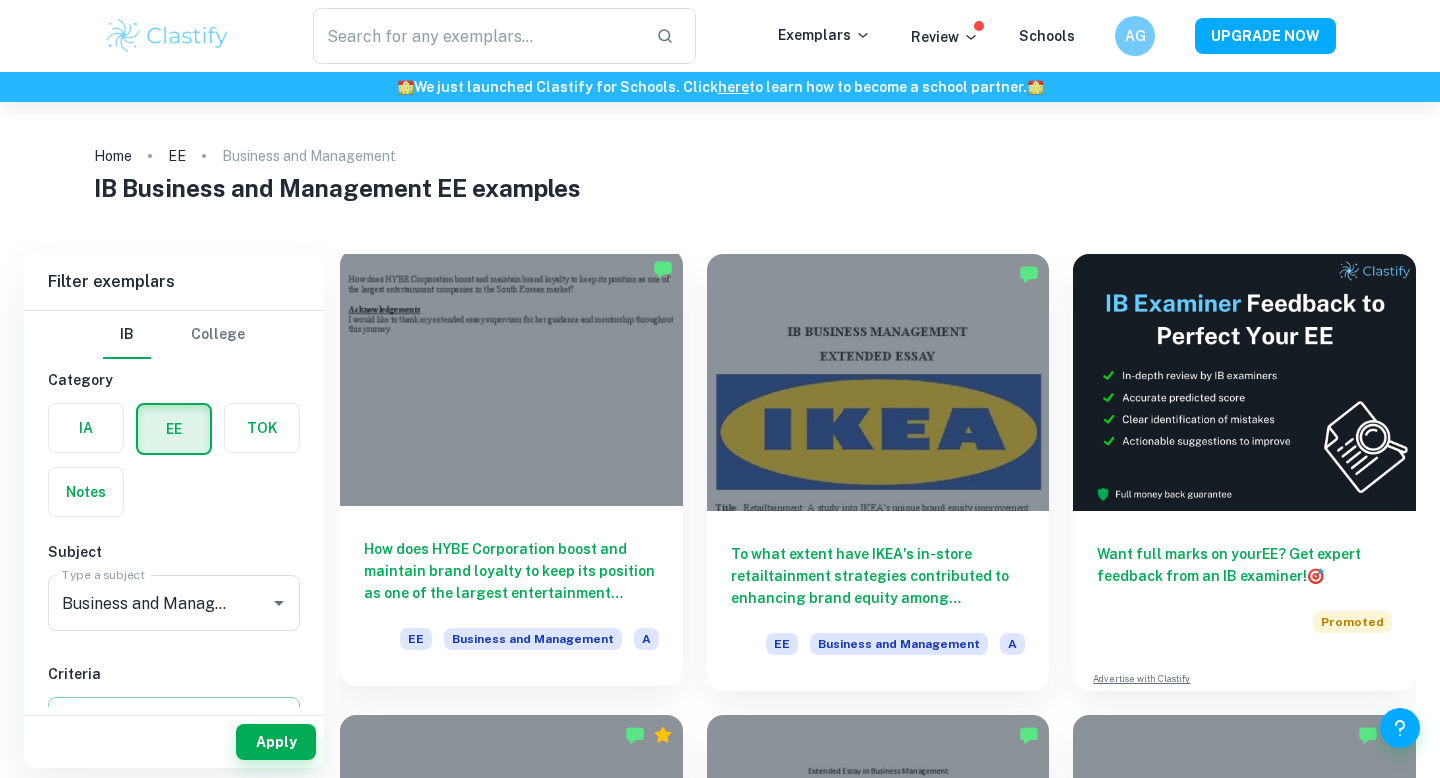 click at bounding box center (511, 377) 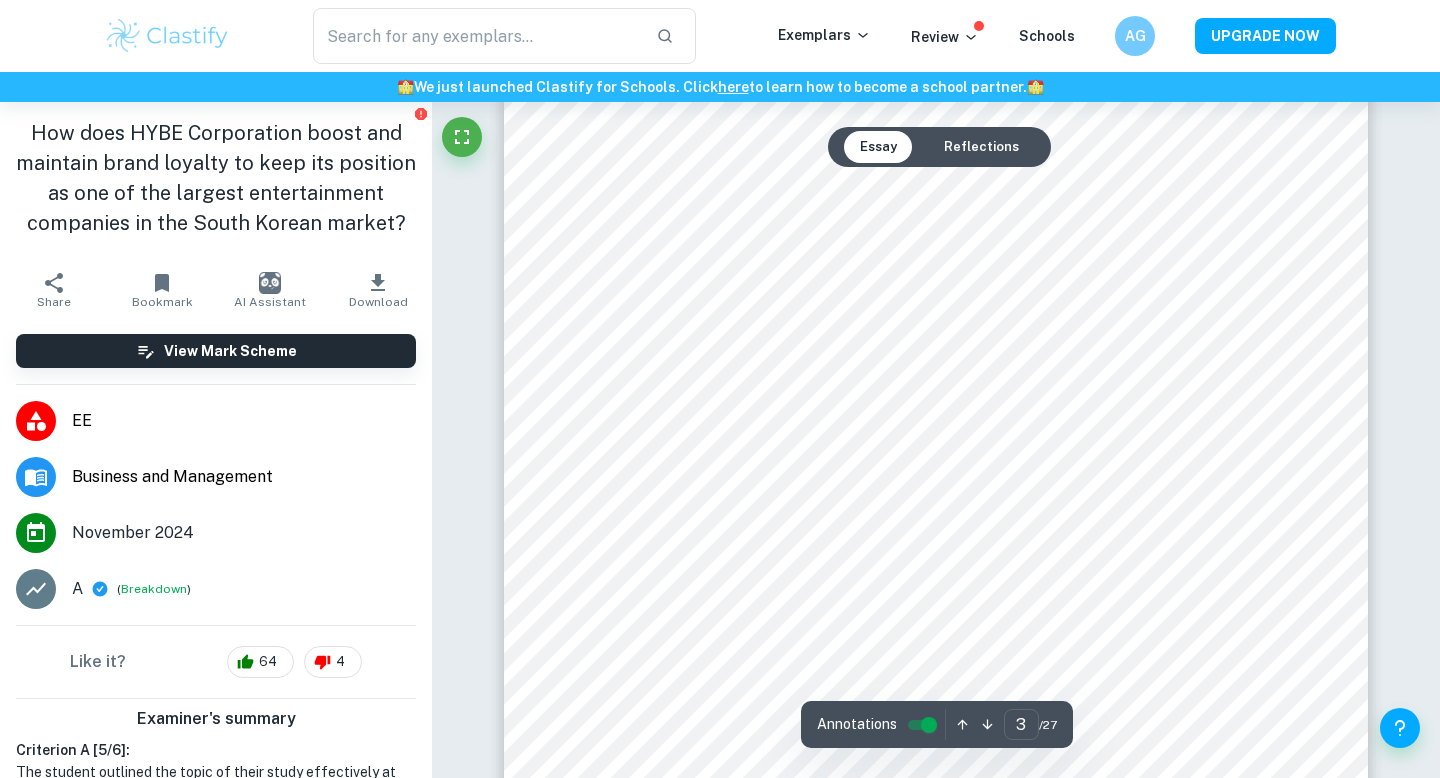 scroll, scrollTop: 2805, scrollLeft: 0, axis: vertical 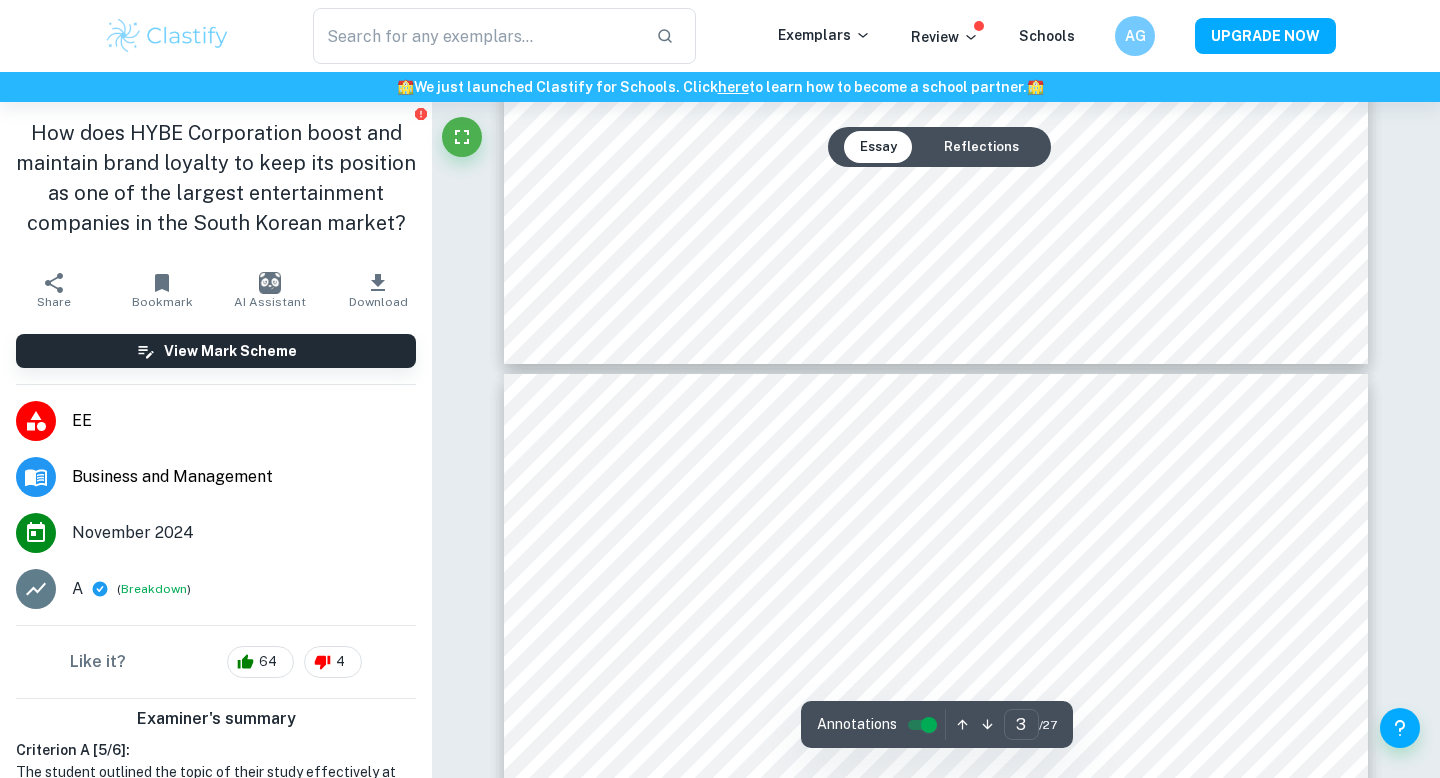 type on "4" 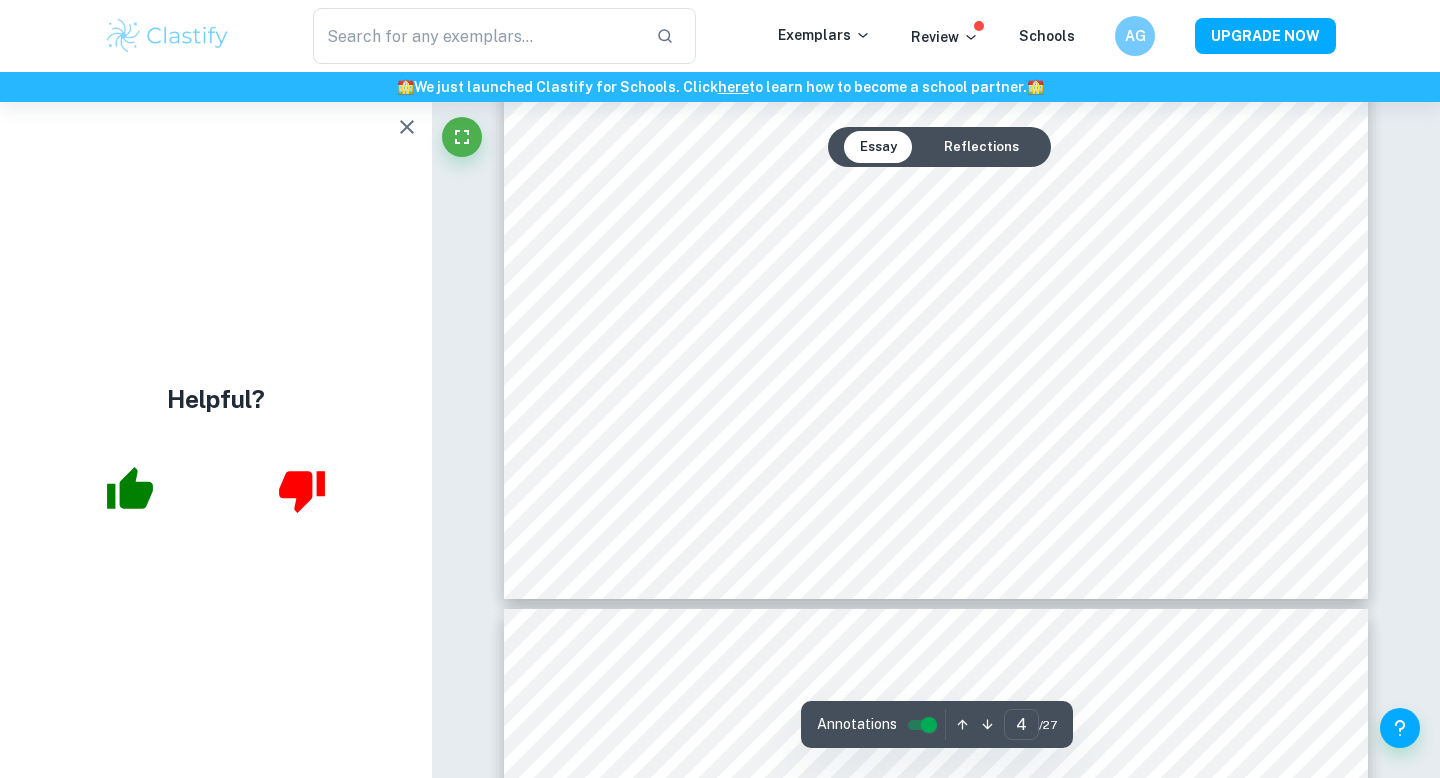 scroll, scrollTop: 4674, scrollLeft: 0, axis: vertical 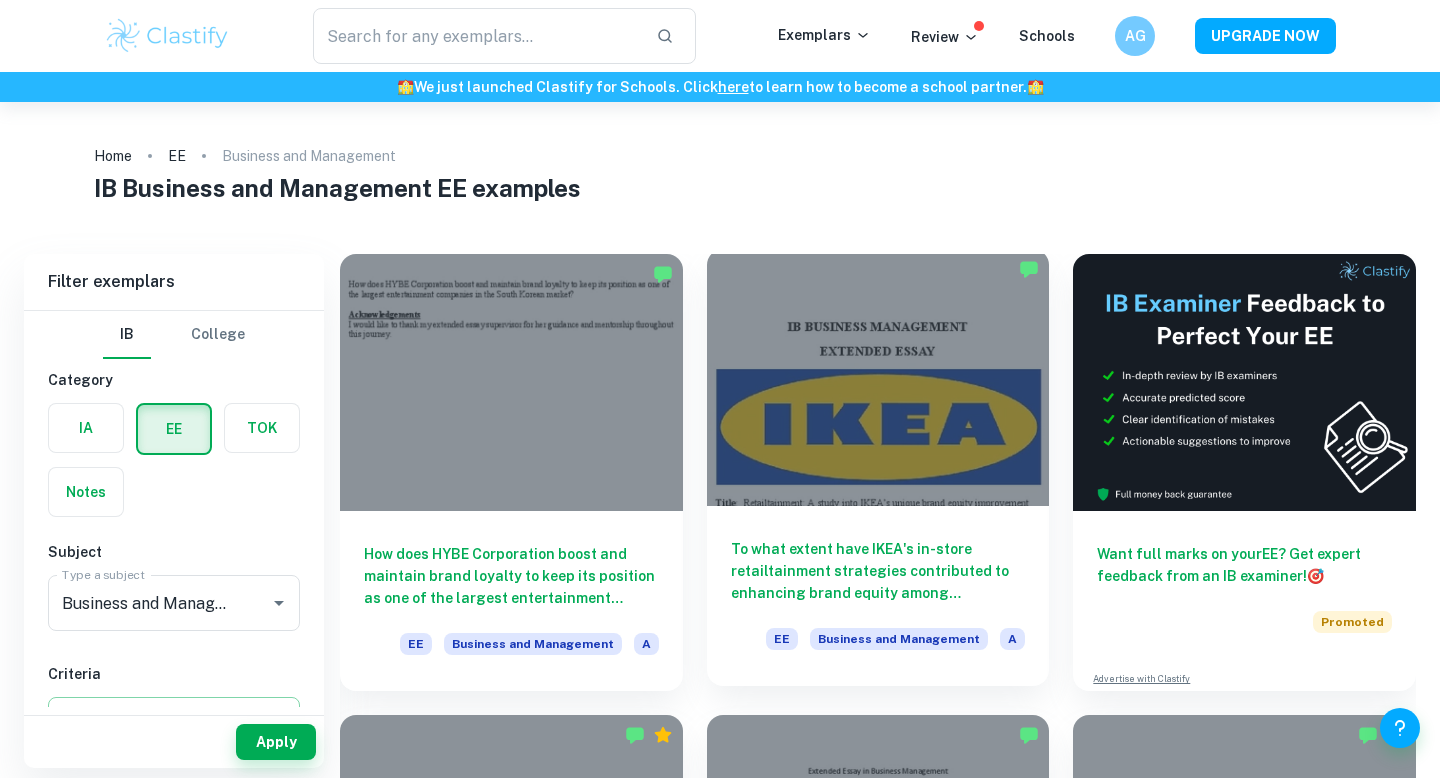 click at bounding box center [878, 377] 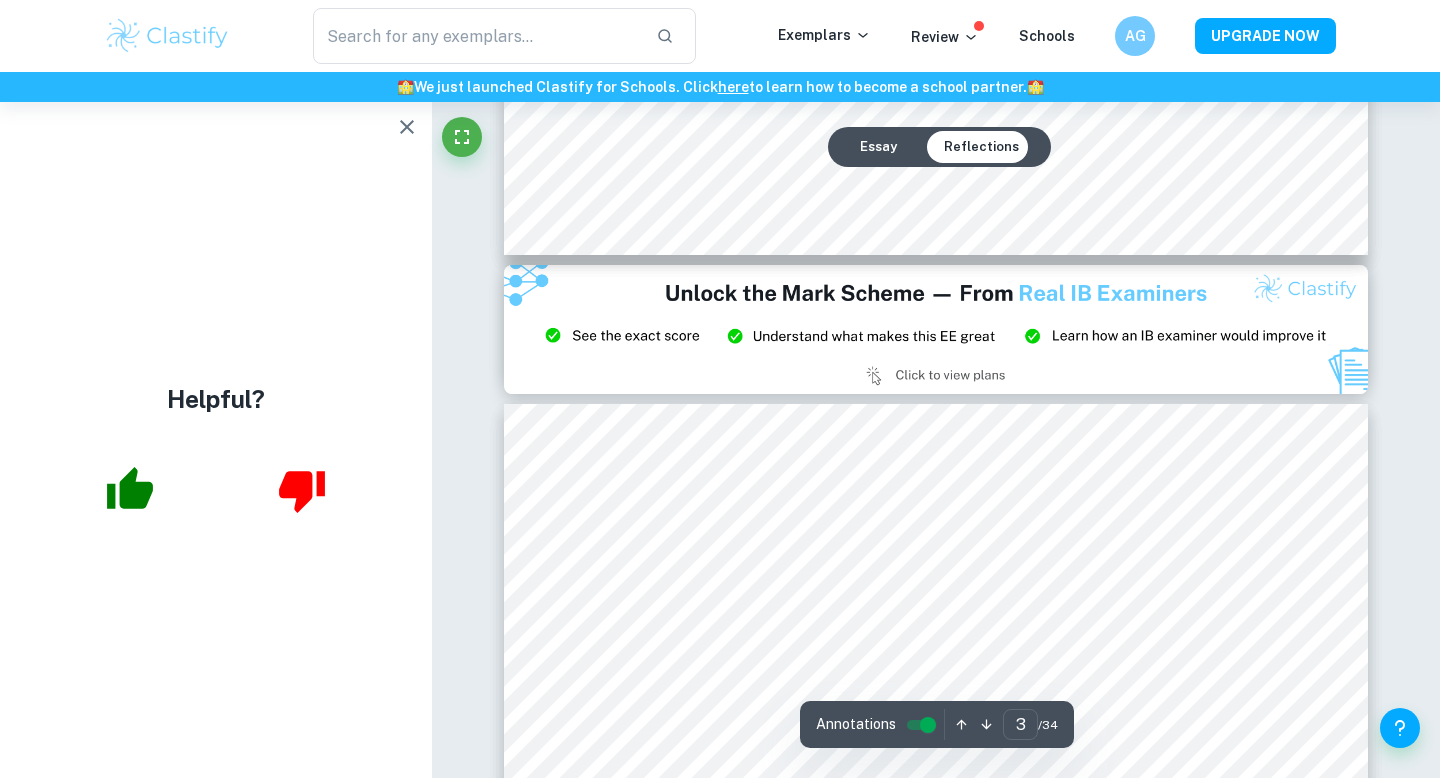 type on "2" 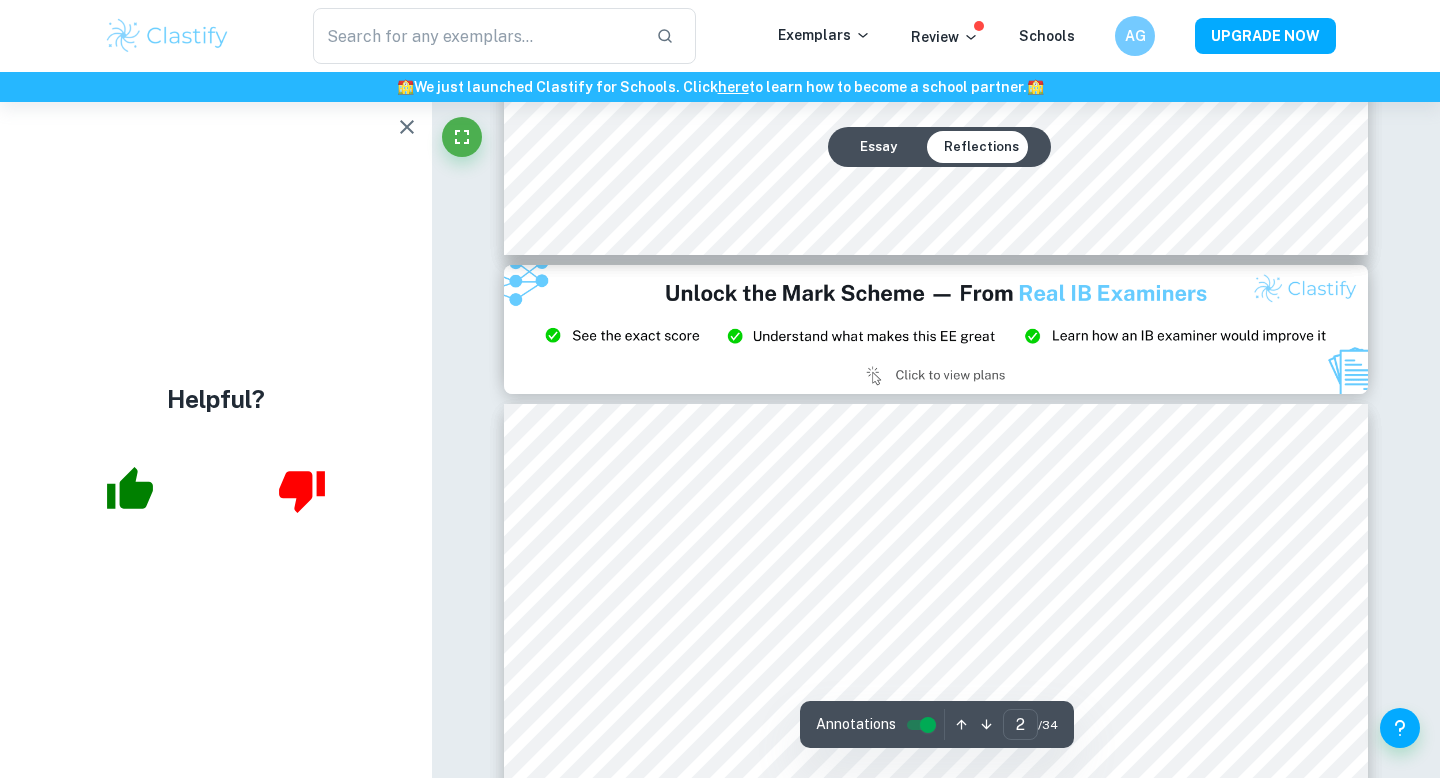 scroll, scrollTop: 2256, scrollLeft: 0, axis: vertical 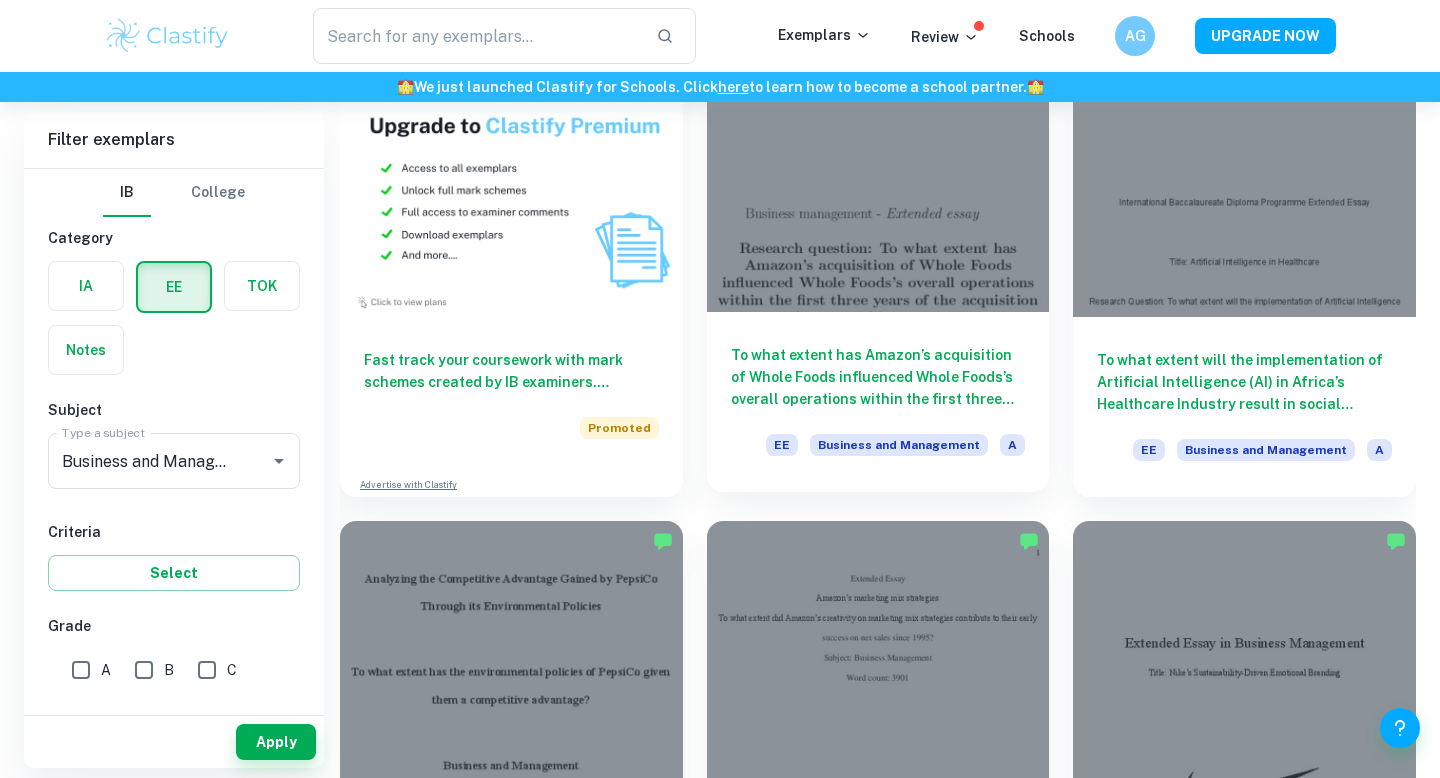 click at bounding box center [878, 183] 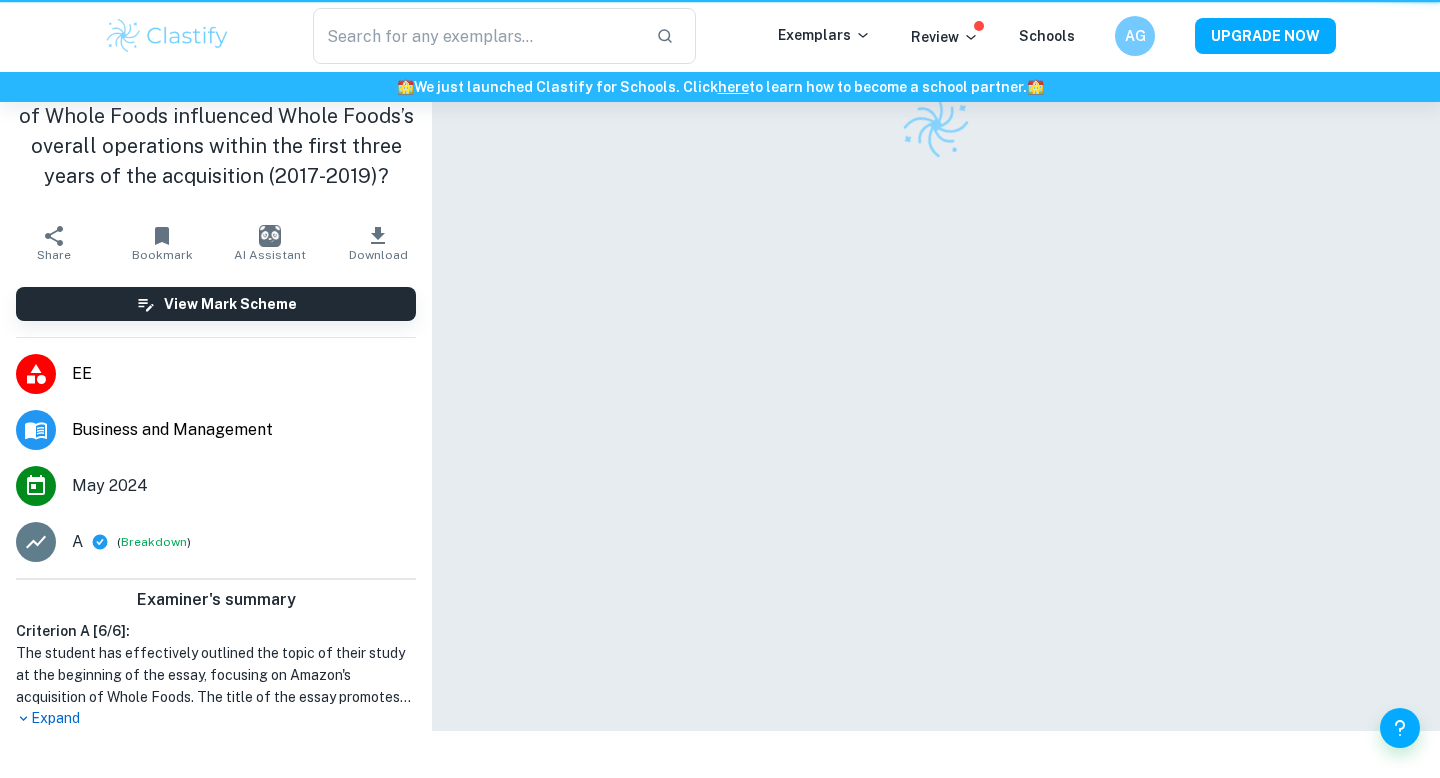 scroll, scrollTop: 0, scrollLeft: 0, axis: both 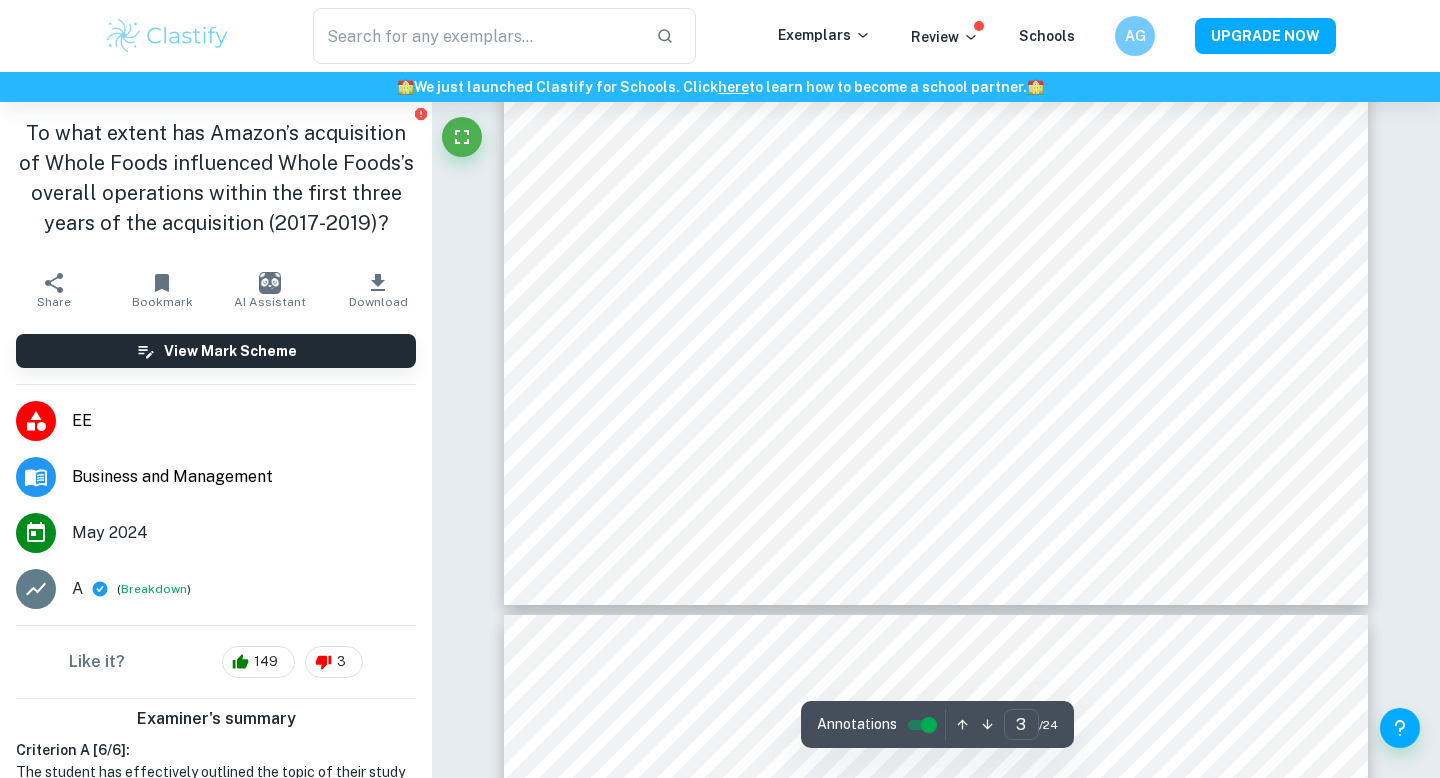 type on "4" 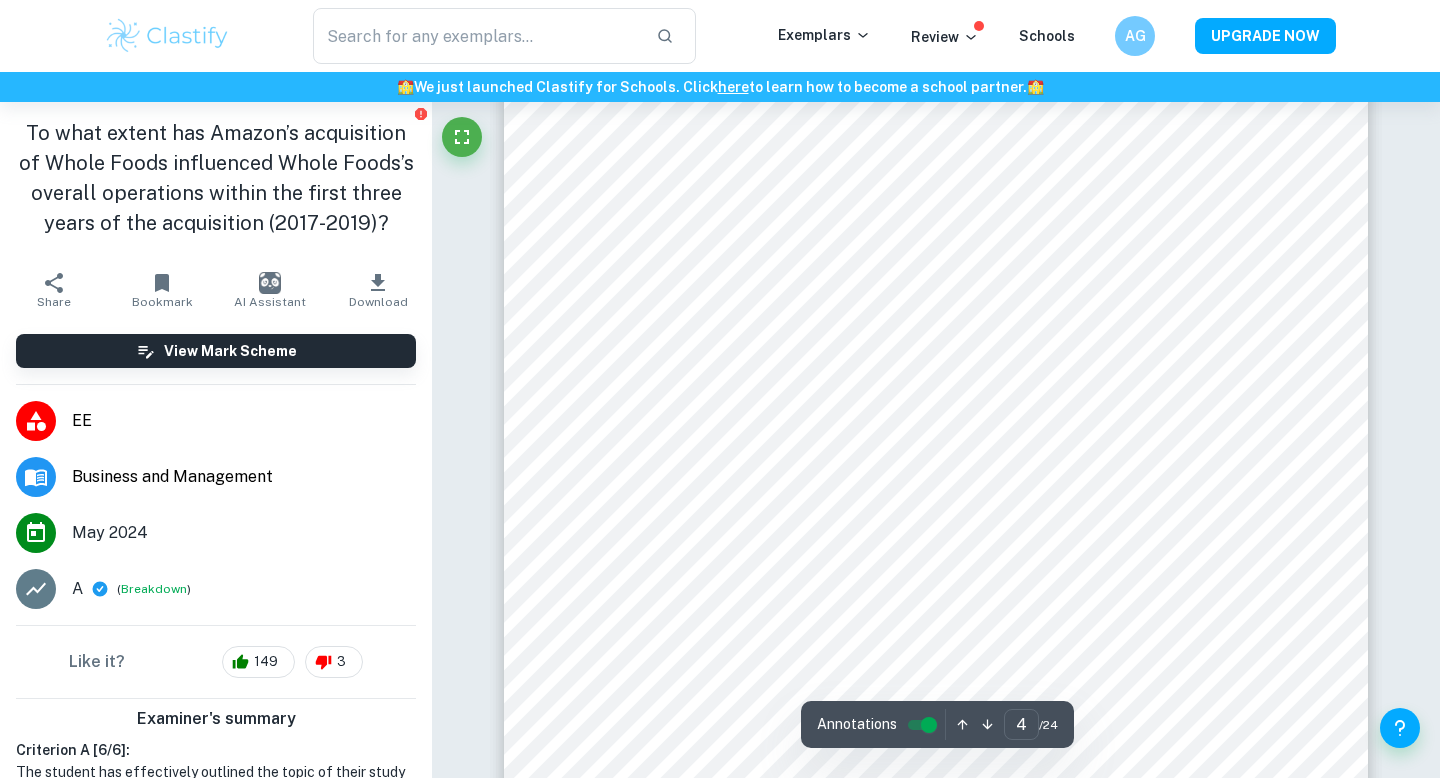 scroll, scrollTop: 4004, scrollLeft: 0, axis: vertical 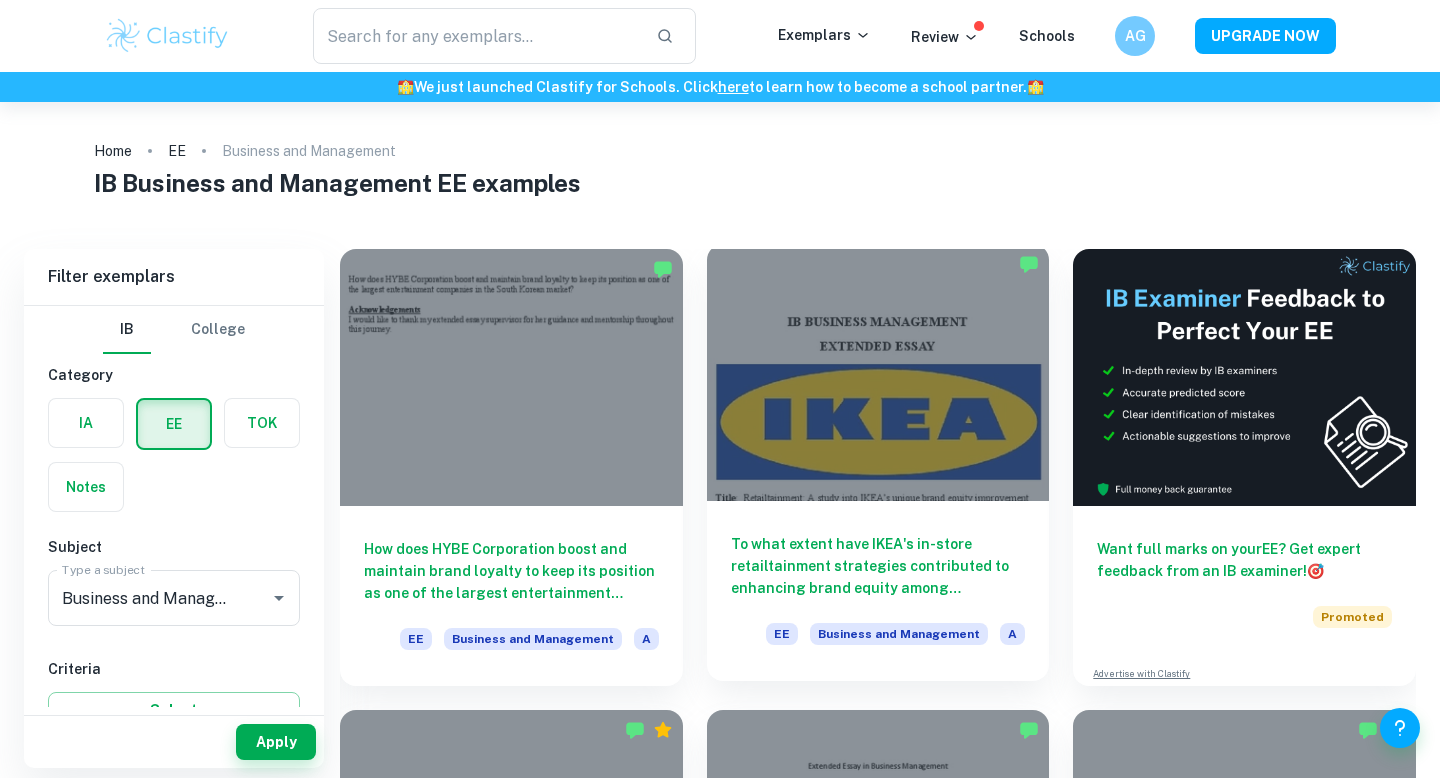click at bounding box center (878, 372) 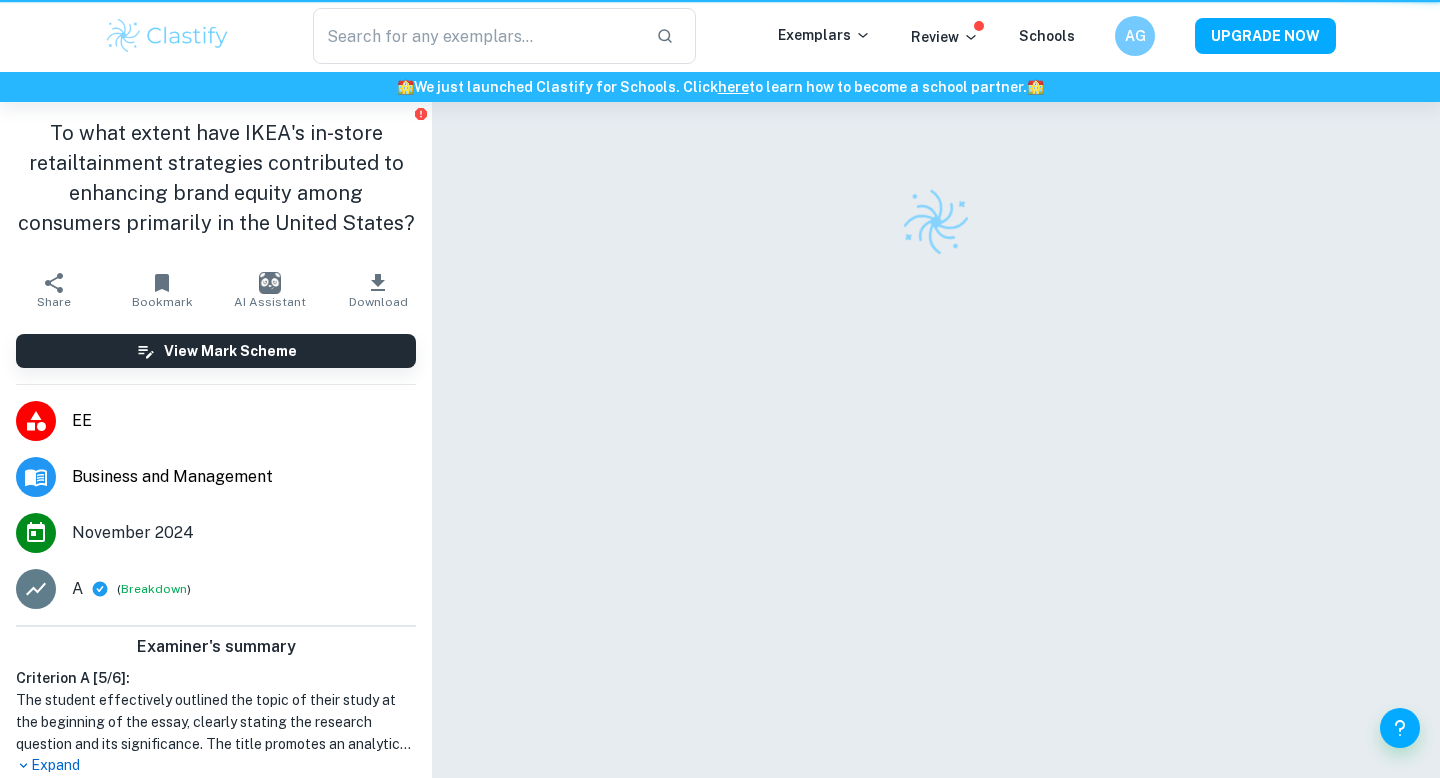 scroll, scrollTop: 0, scrollLeft: 0, axis: both 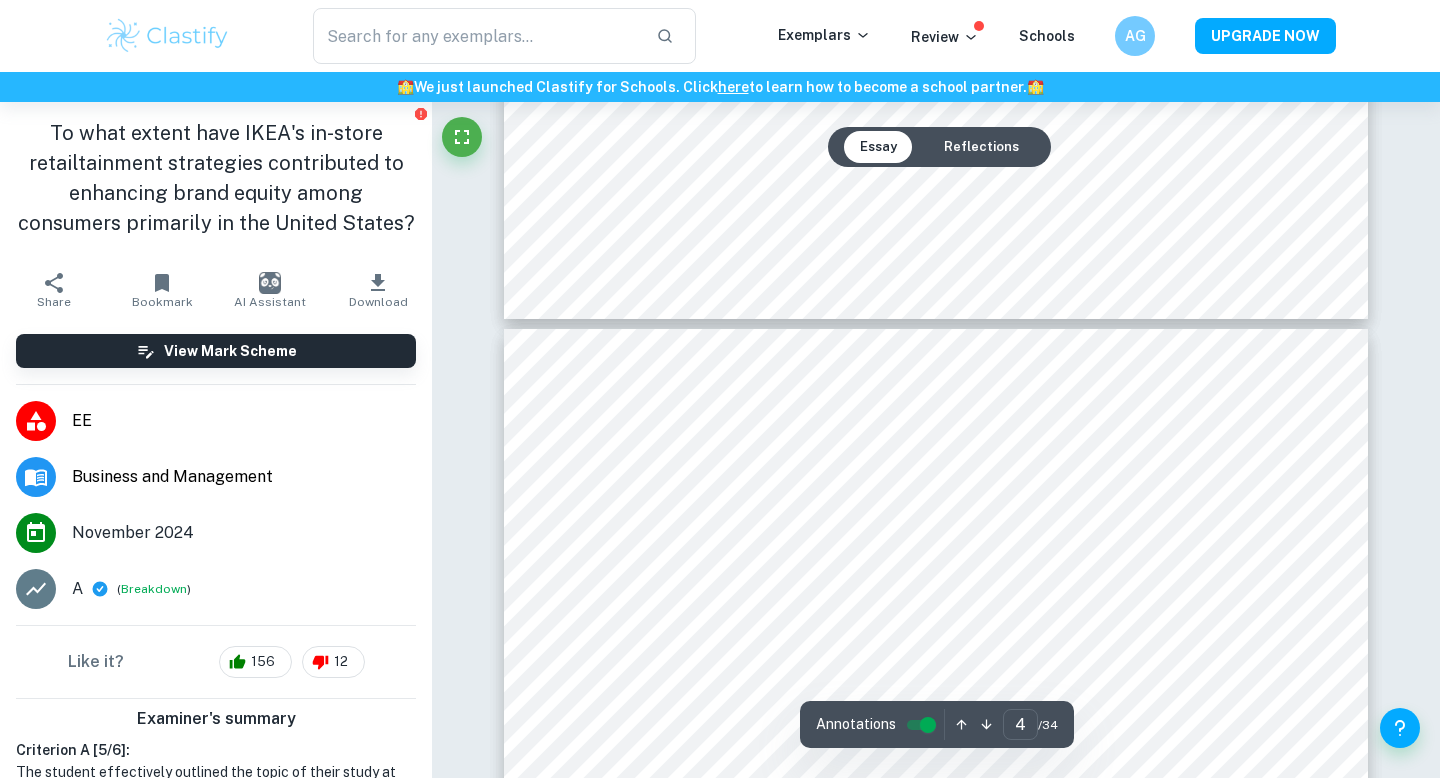type on "5" 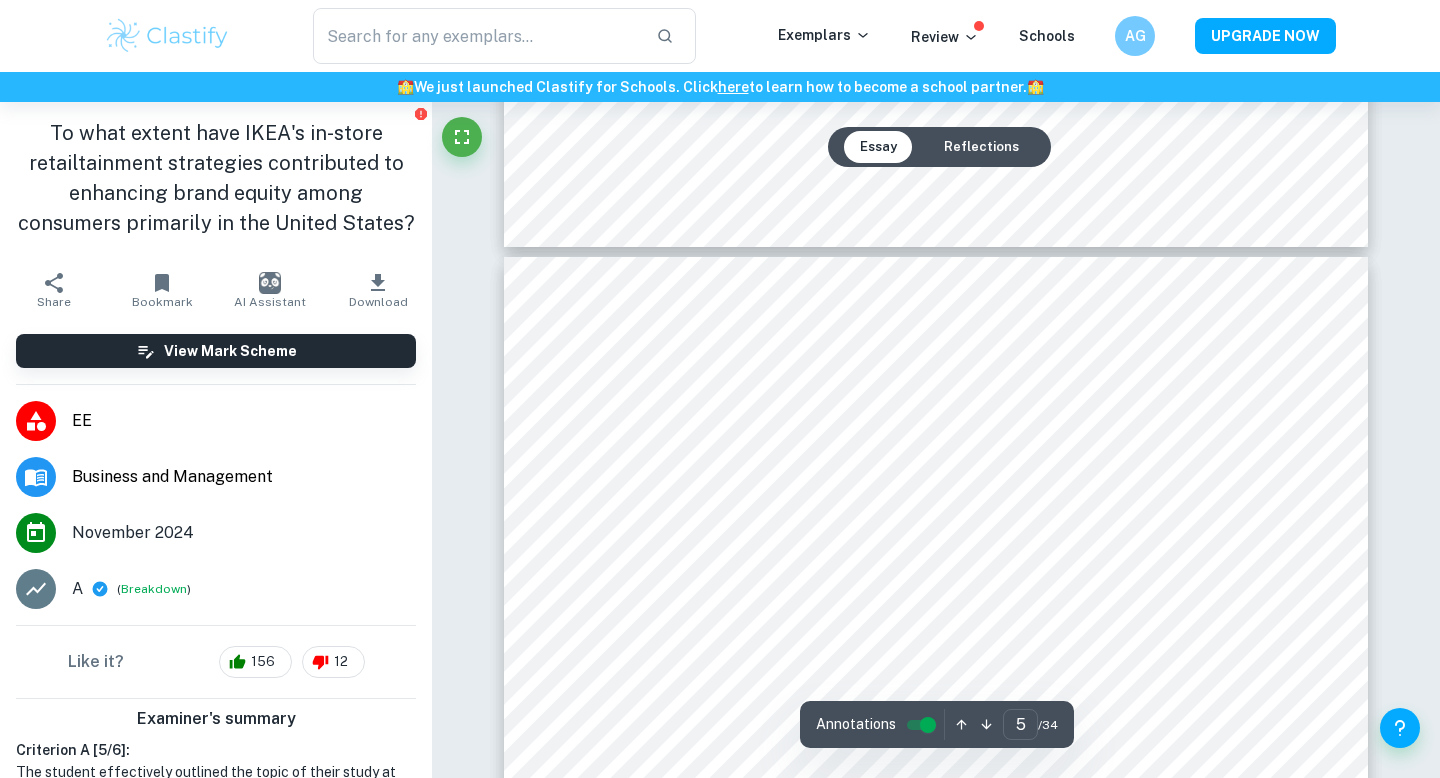 scroll, scrollTop: 5147, scrollLeft: 0, axis: vertical 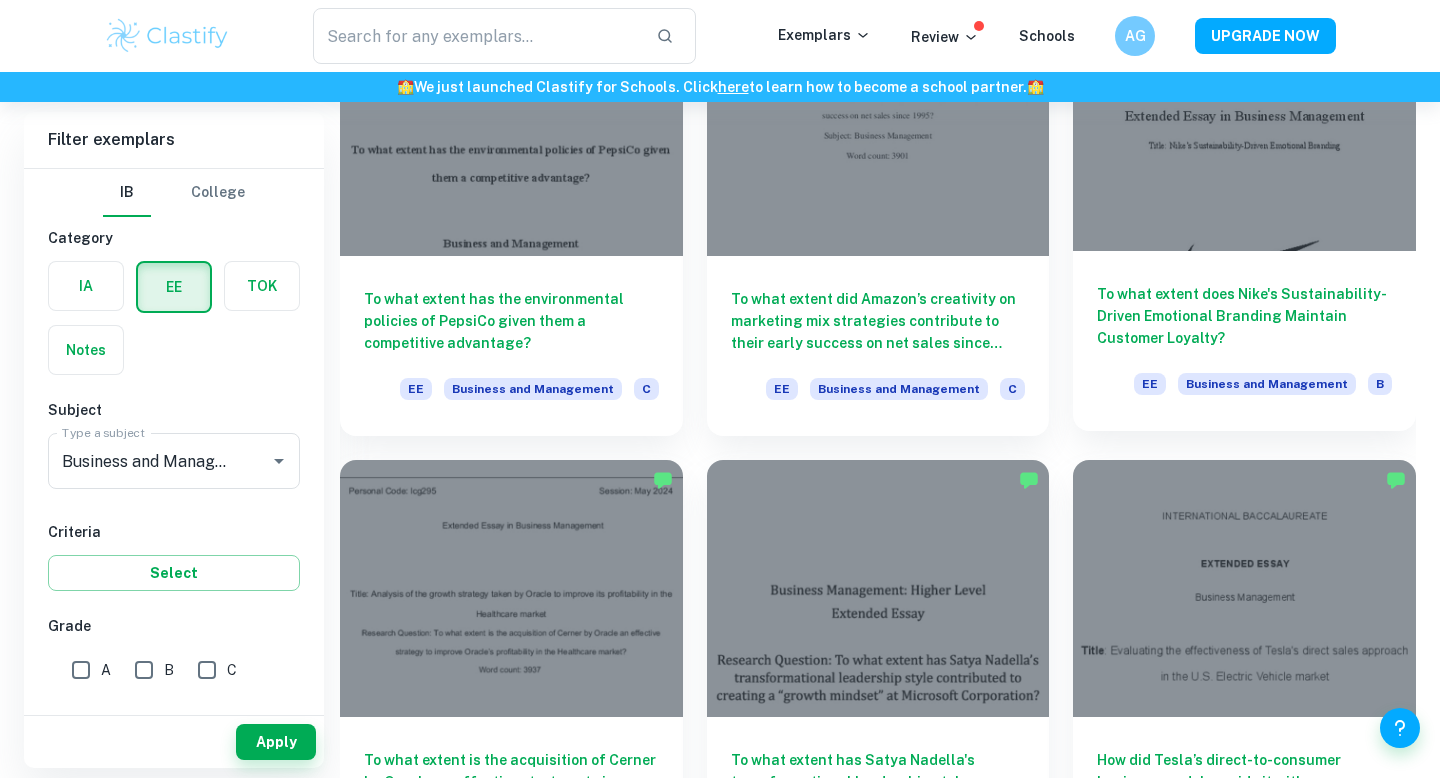 click at bounding box center [1244, 122] 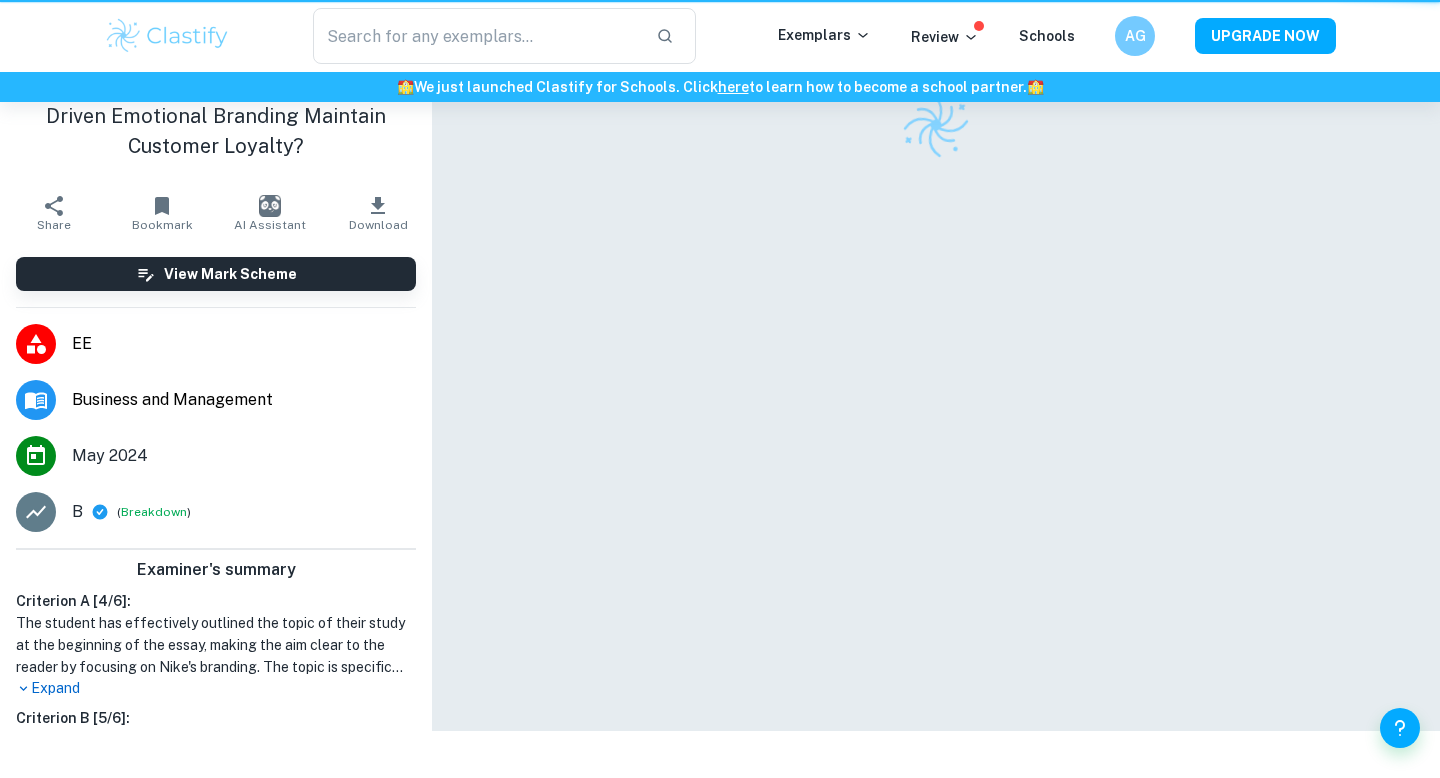 scroll, scrollTop: 0, scrollLeft: 0, axis: both 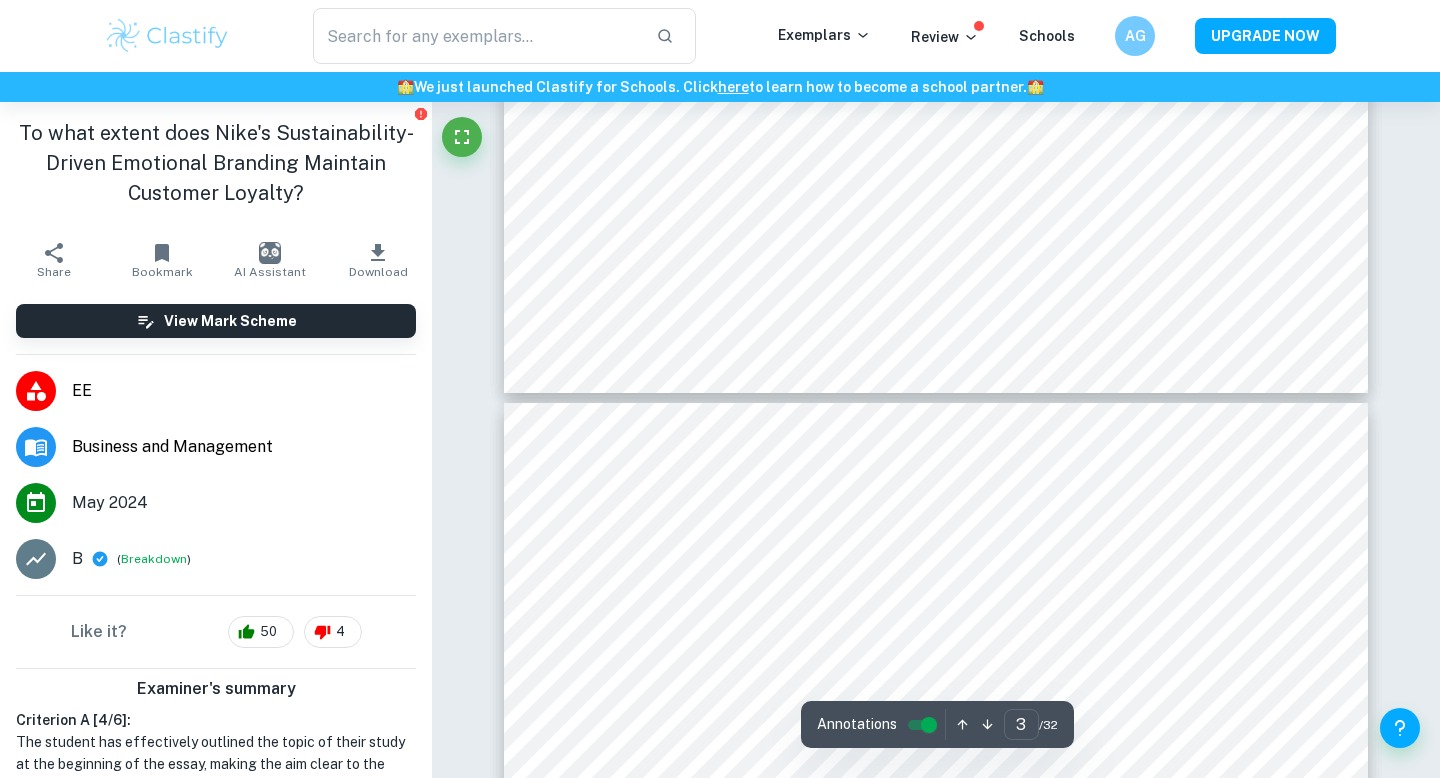 type on "4" 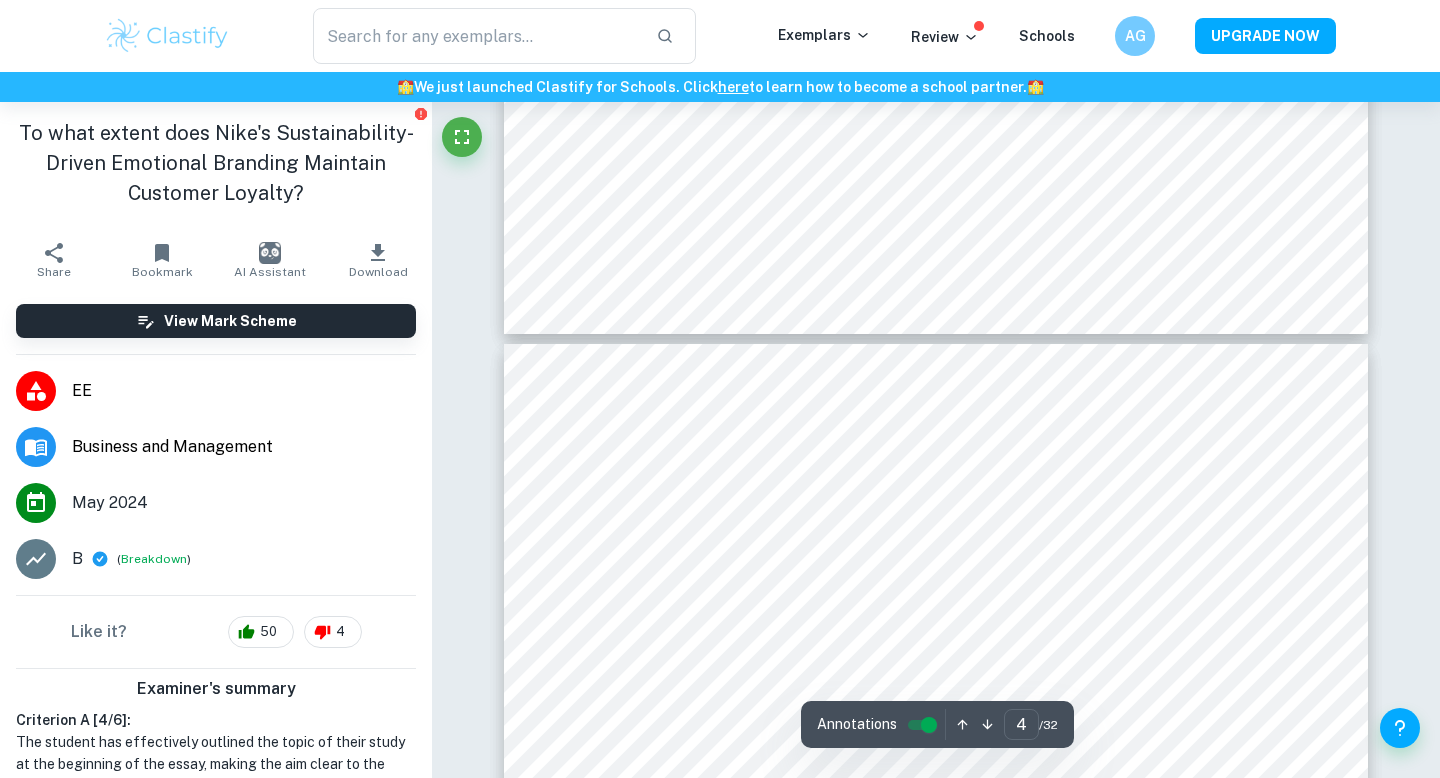 scroll, scrollTop: 3749, scrollLeft: 0, axis: vertical 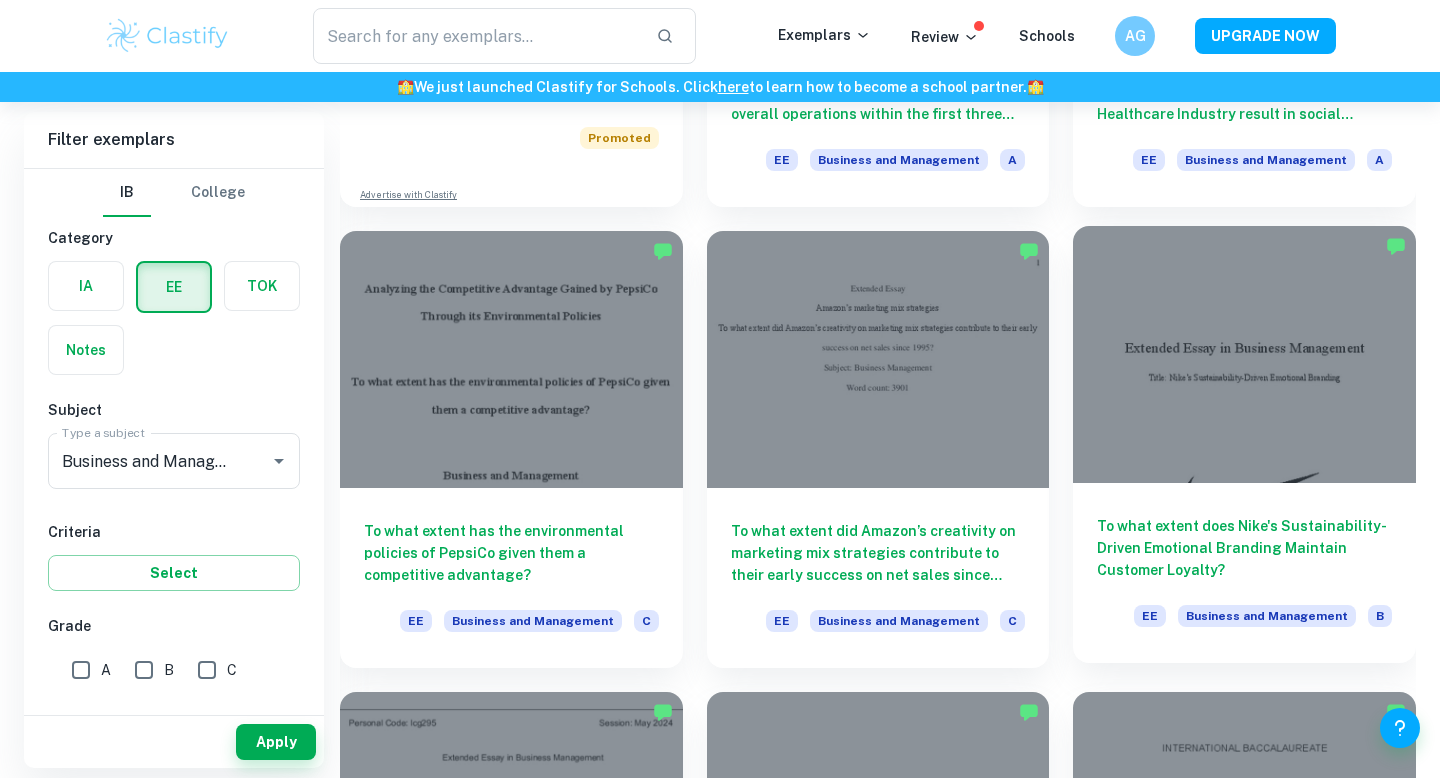 click at bounding box center (1244, 354) 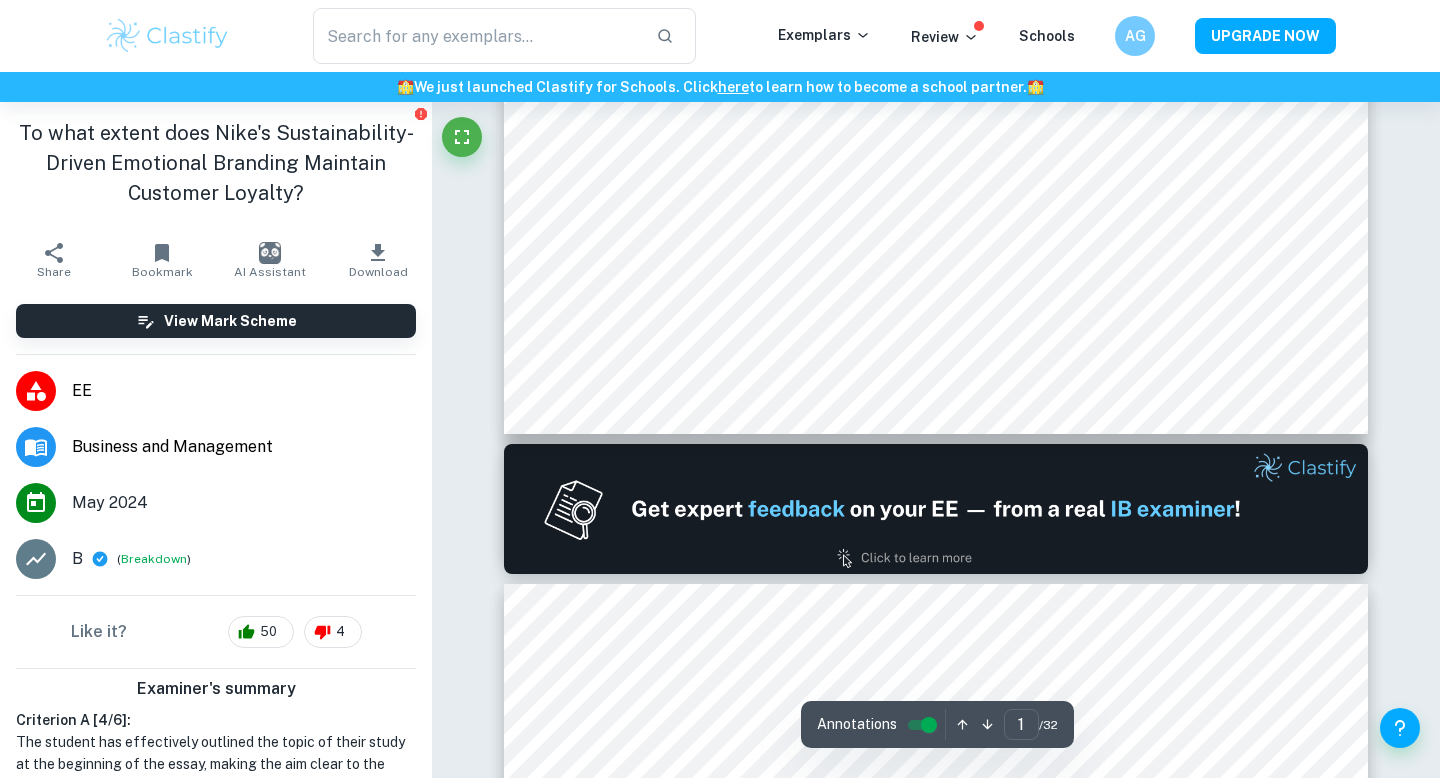 scroll, scrollTop: 910, scrollLeft: 0, axis: vertical 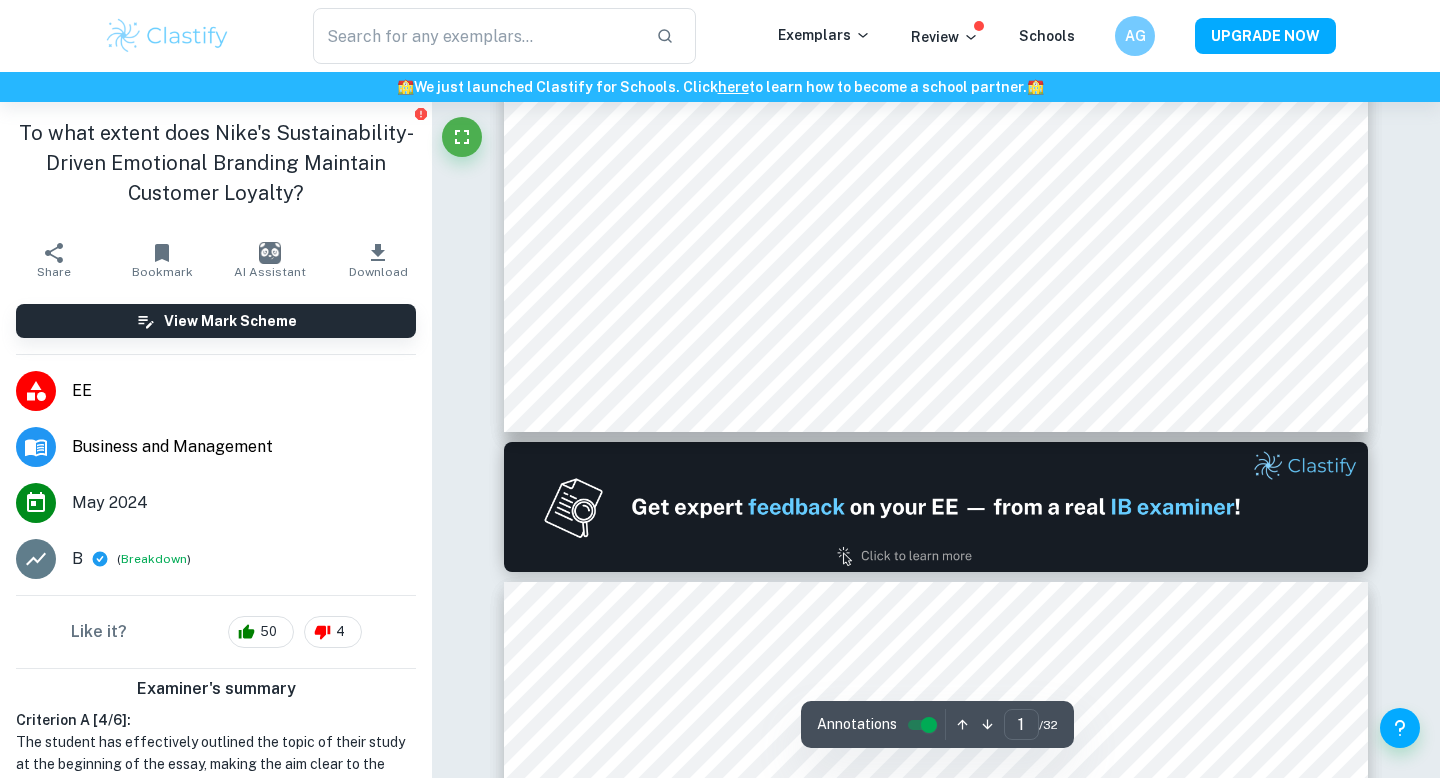 click at bounding box center (936, -108) 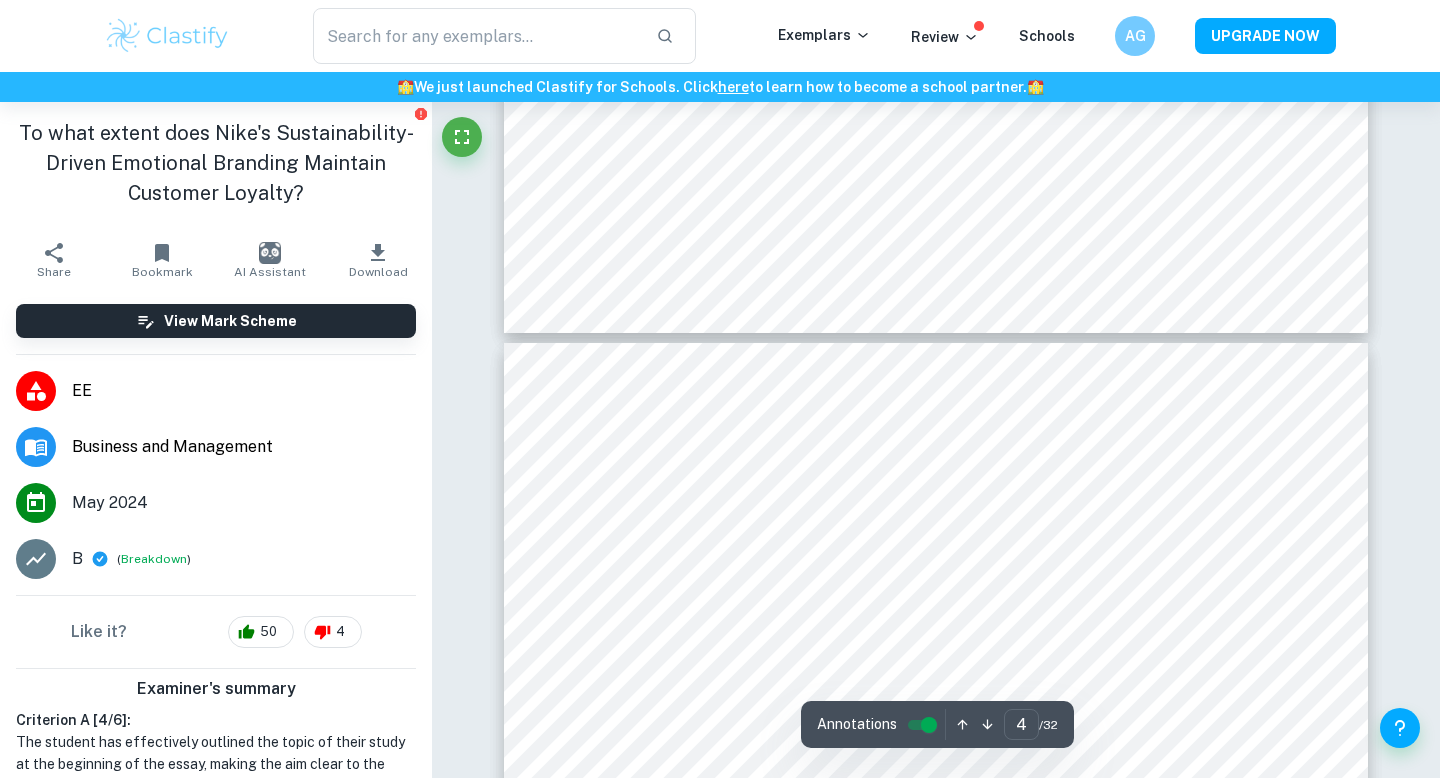 scroll, scrollTop: 4016, scrollLeft: 0, axis: vertical 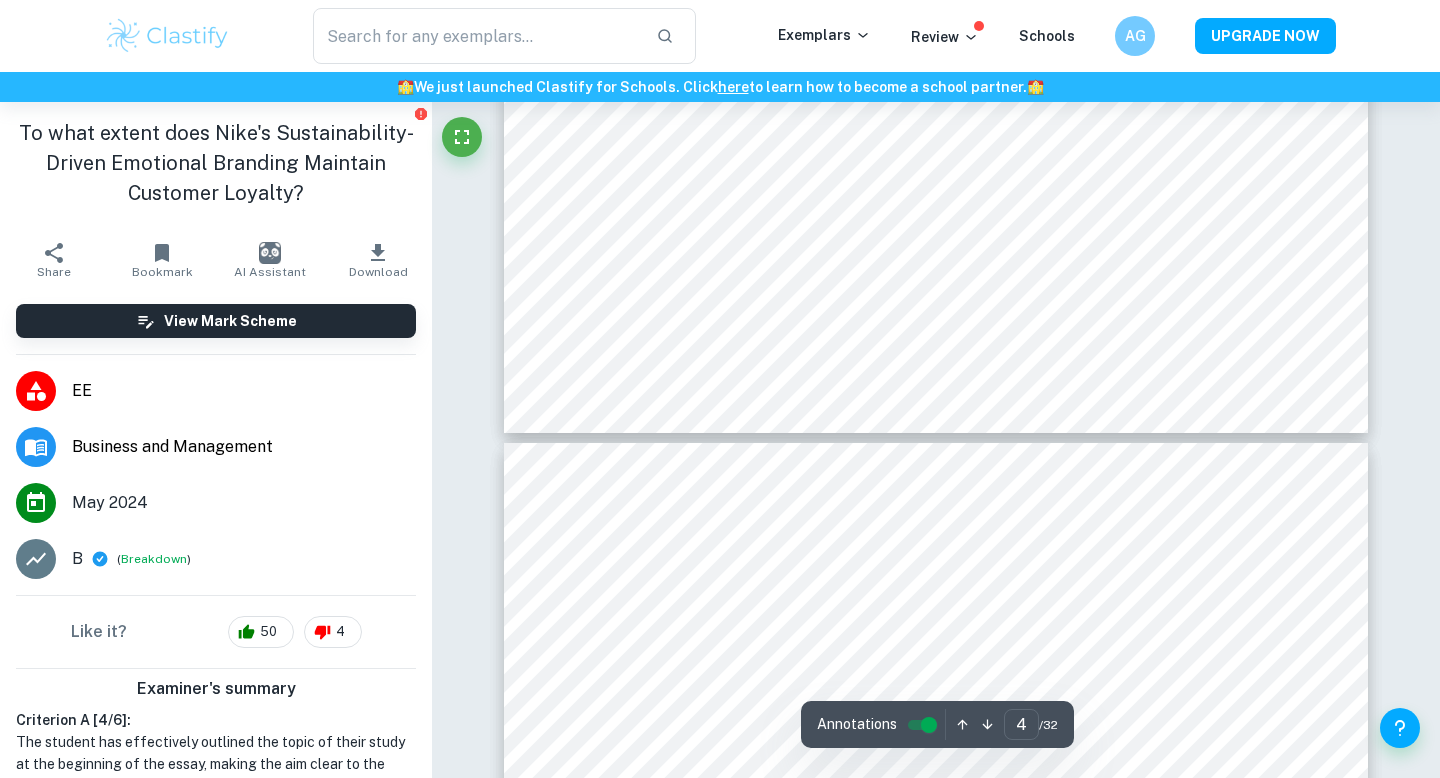 type on "3" 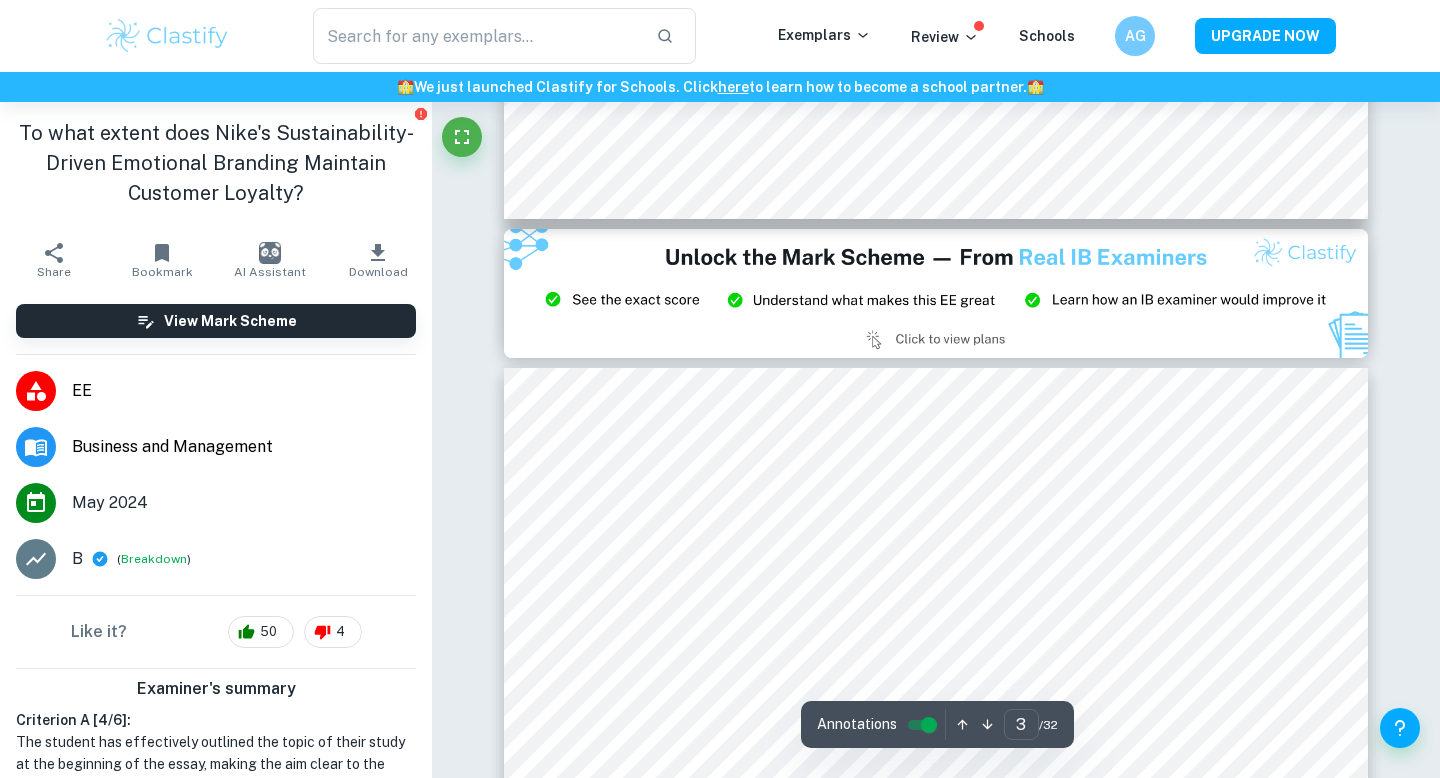 scroll, scrollTop: 2482, scrollLeft: 0, axis: vertical 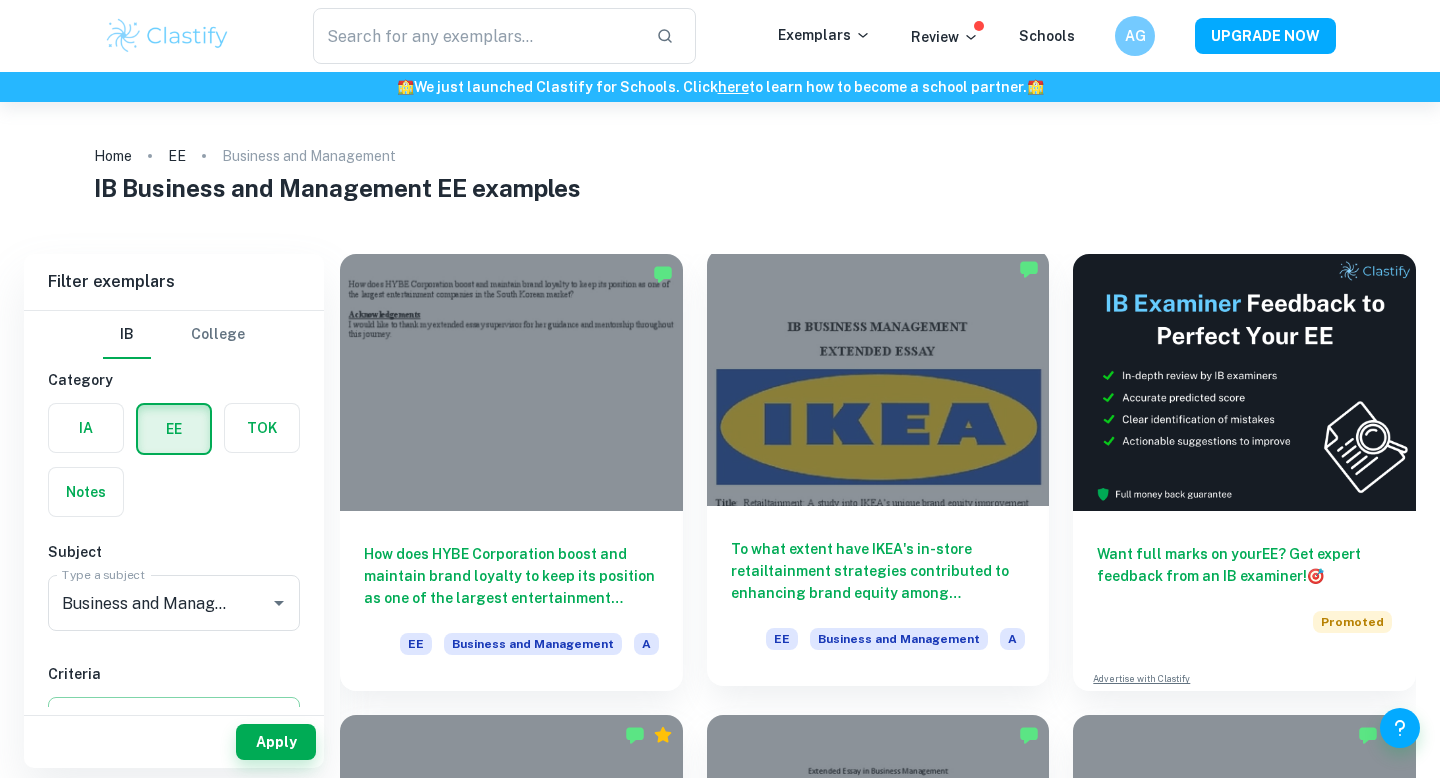 click at bounding box center (878, 377) 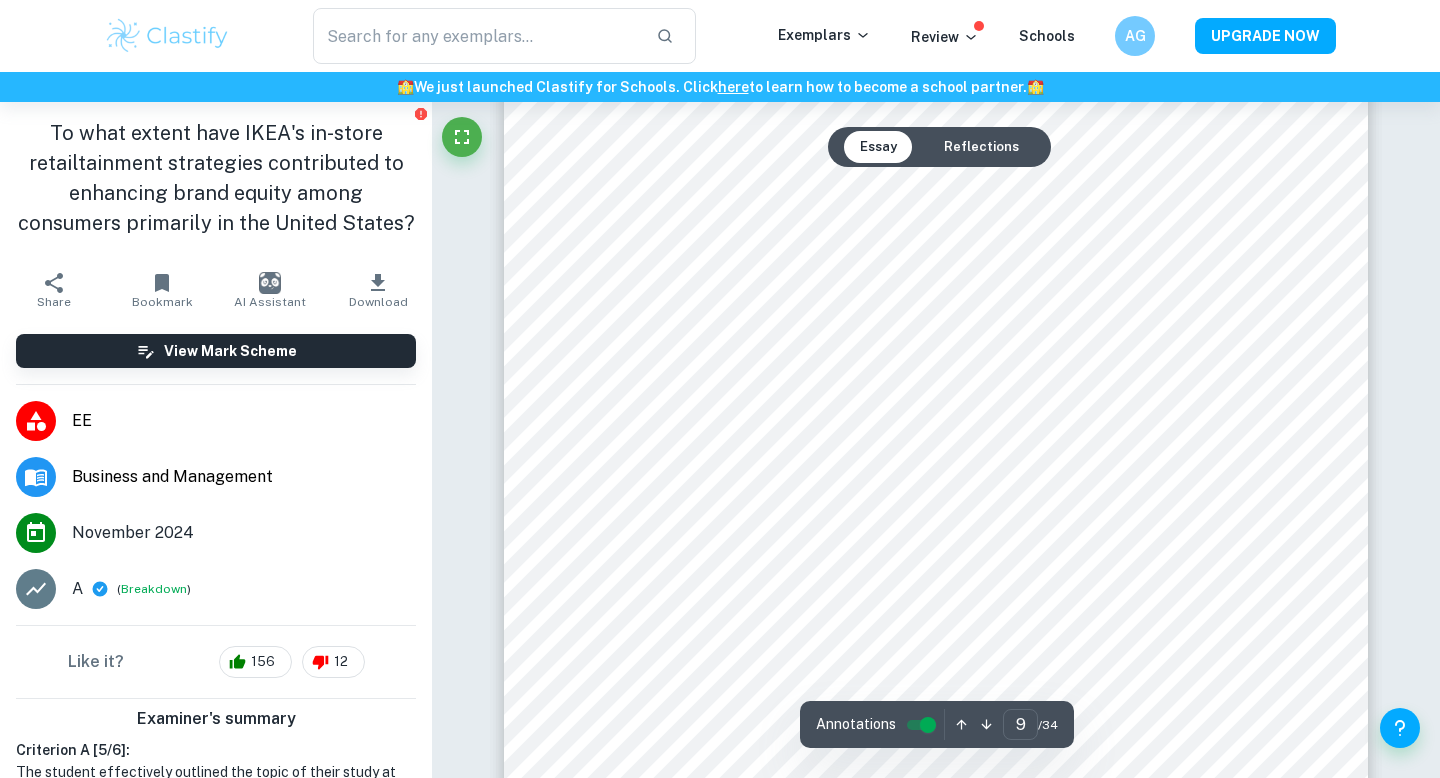 scroll, scrollTop: 10611, scrollLeft: 0, axis: vertical 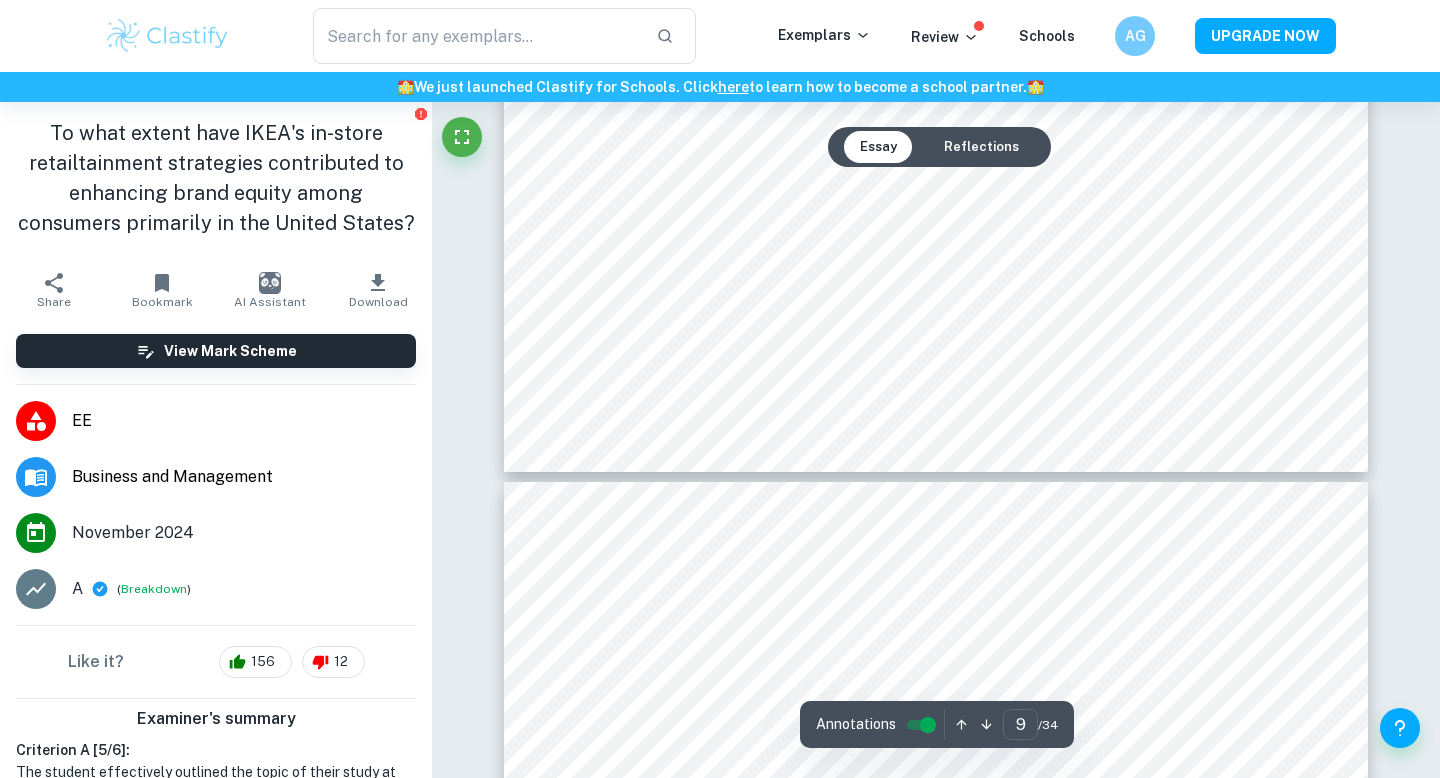 type on "10" 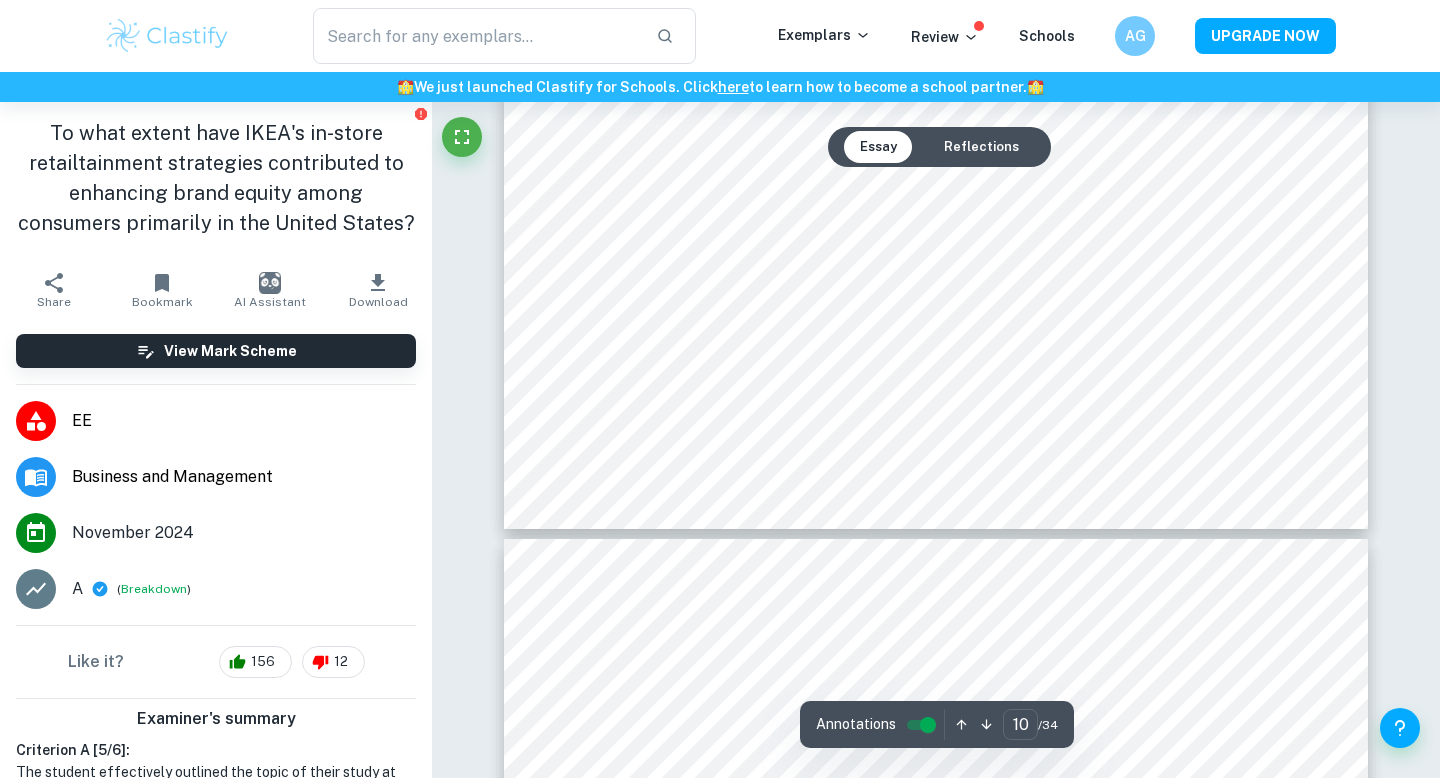 scroll, scrollTop: 12205, scrollLeft: 0, axis: vertical 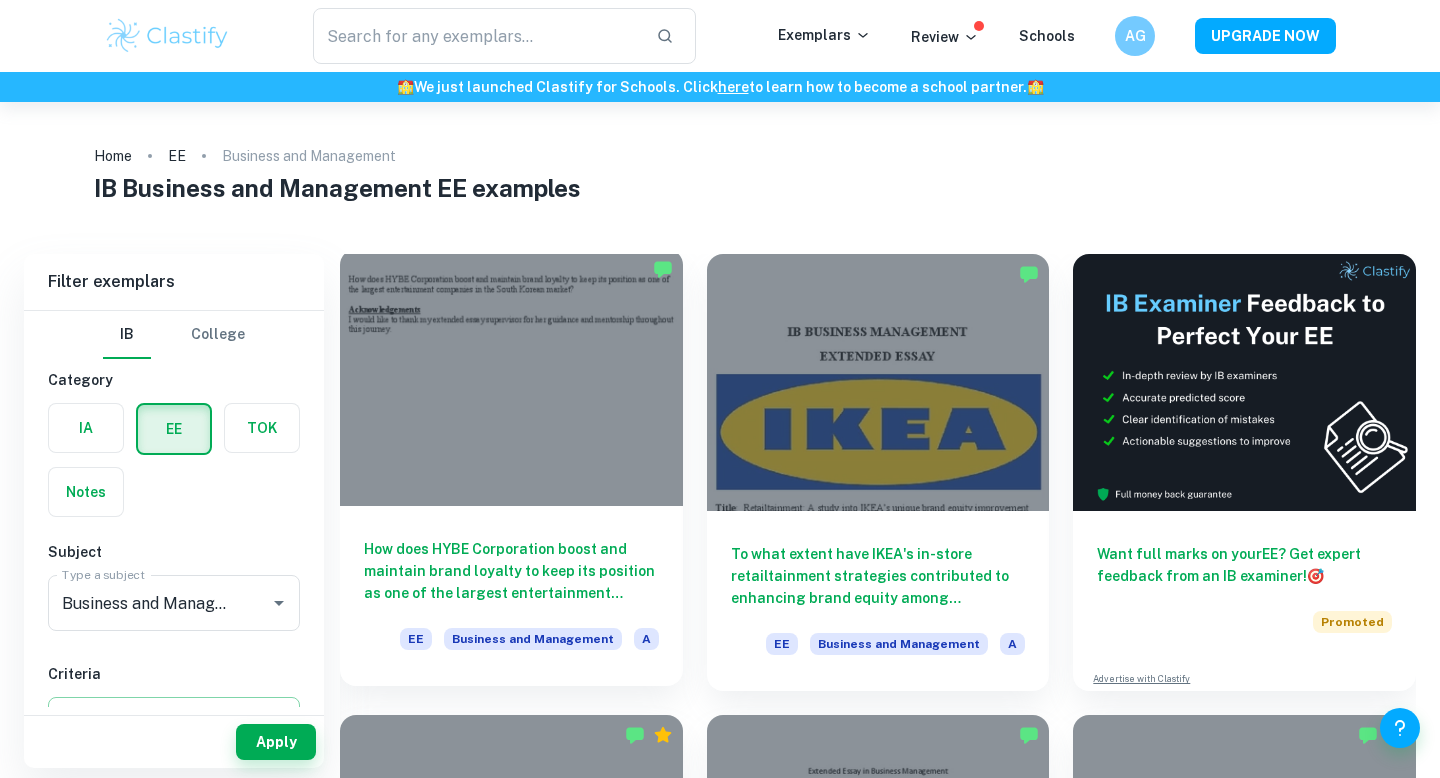 click at bounding box center [511, 377] 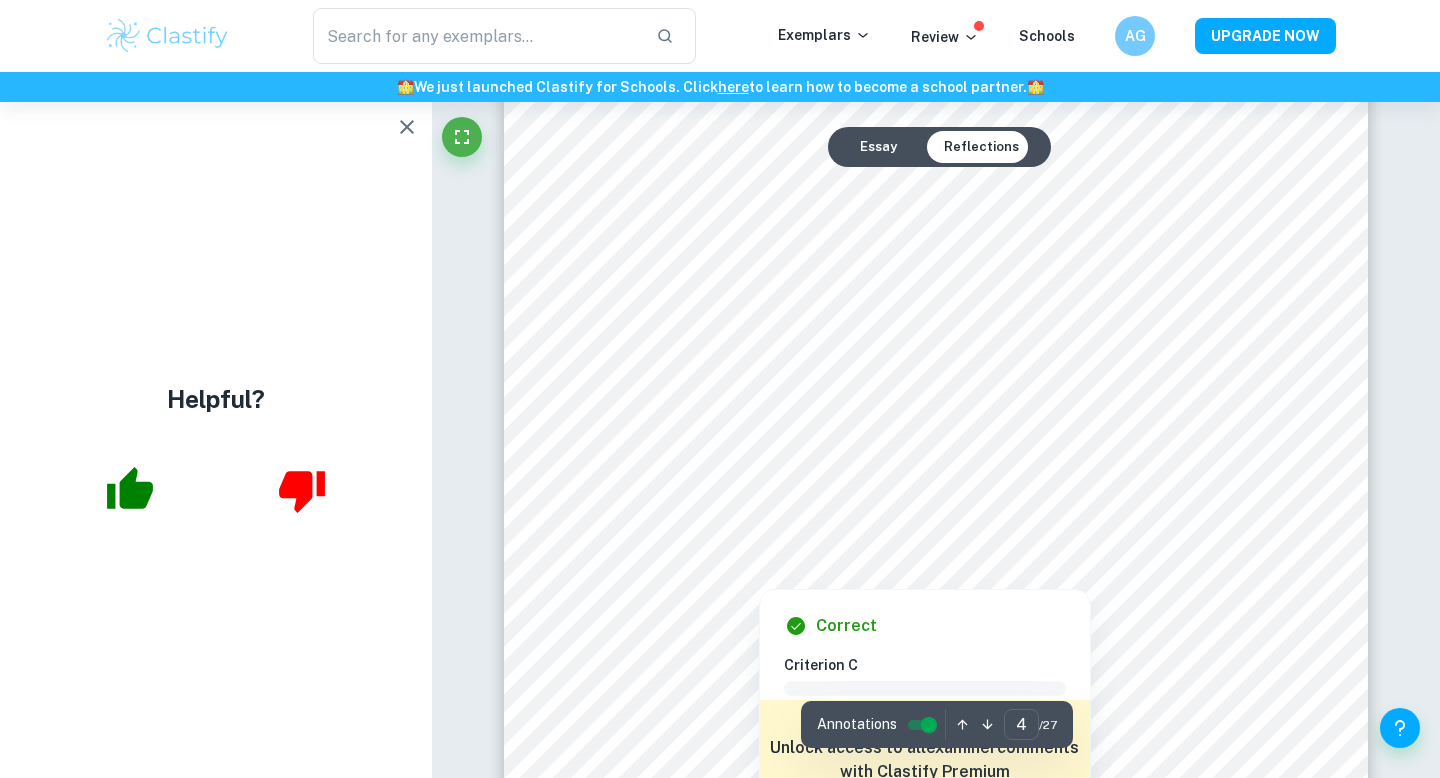 scroll, scrollTop: 4021, scrollLeft: 0, axis: vertical 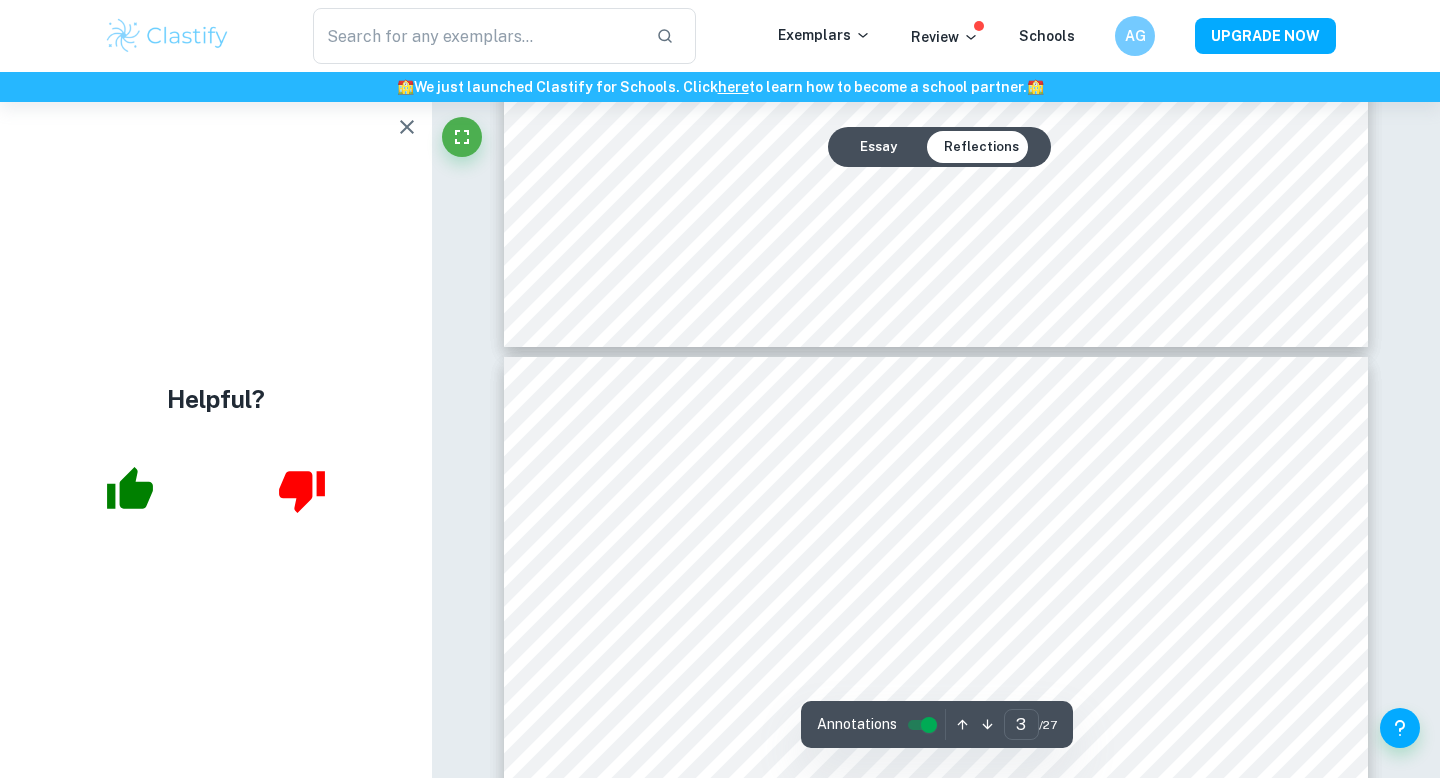 type on "4" 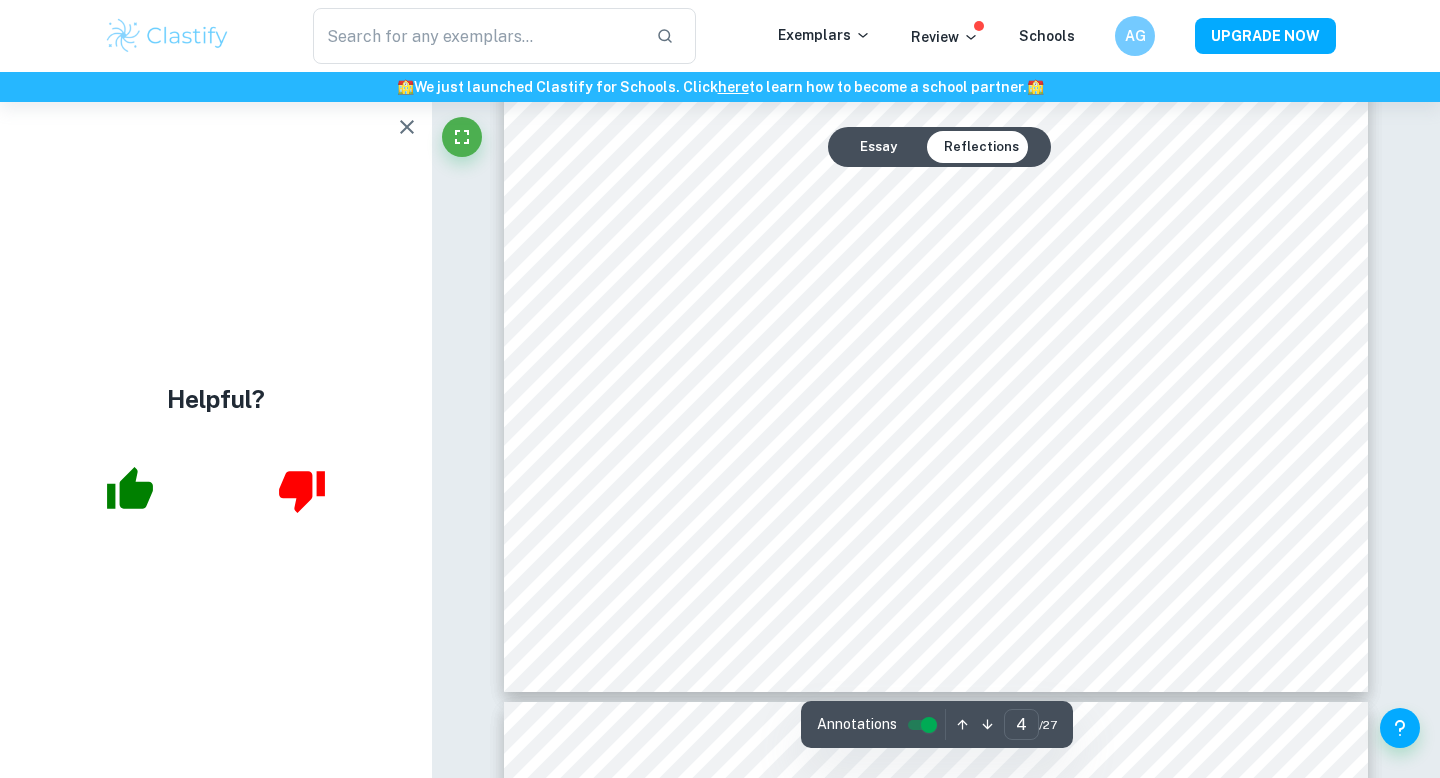 scroll, scrollTop: 4554, scrollLeft: 0, axis: vertical 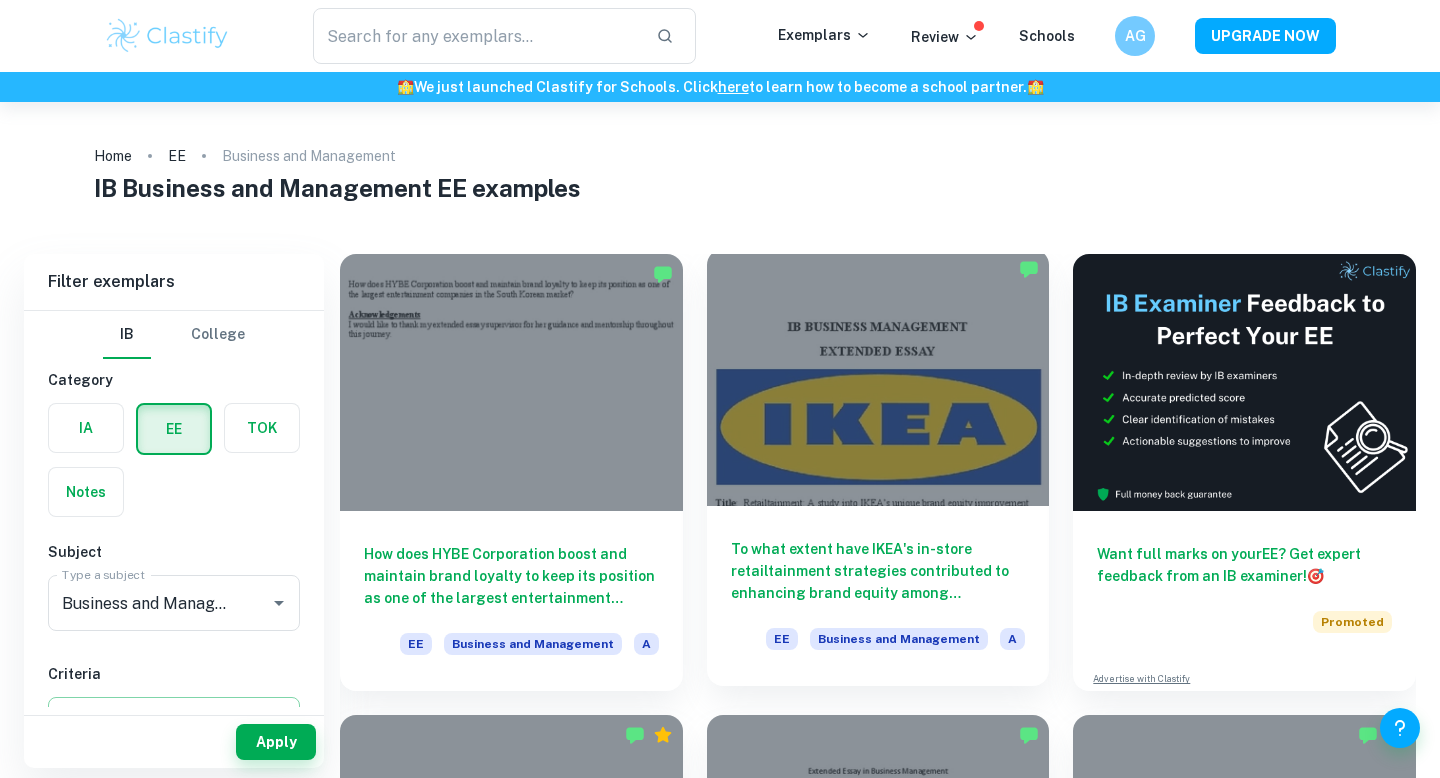 click at bounding box center (878, 377) 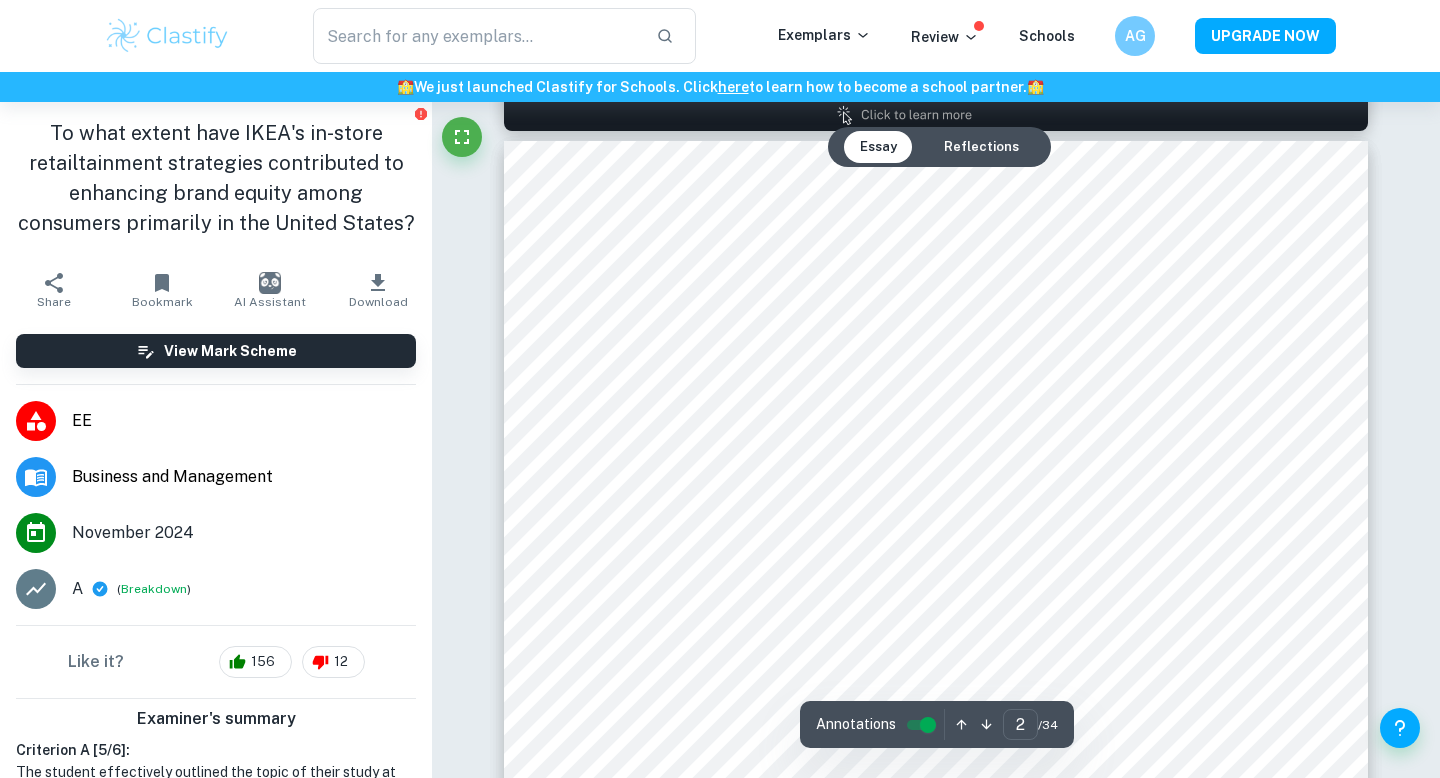 scroll, scrollTop: 1318, scrollLeft: 0, axis: vertical 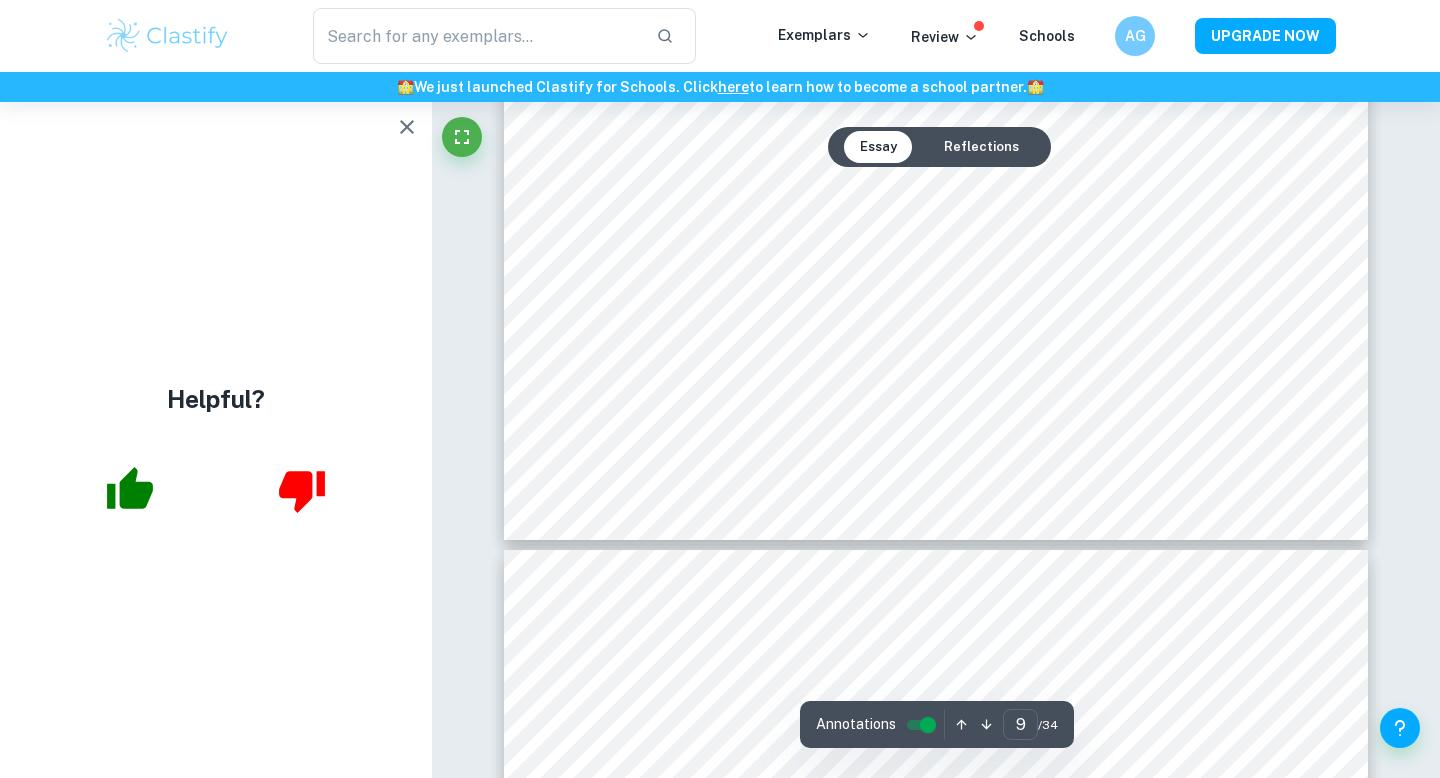 type on "10" 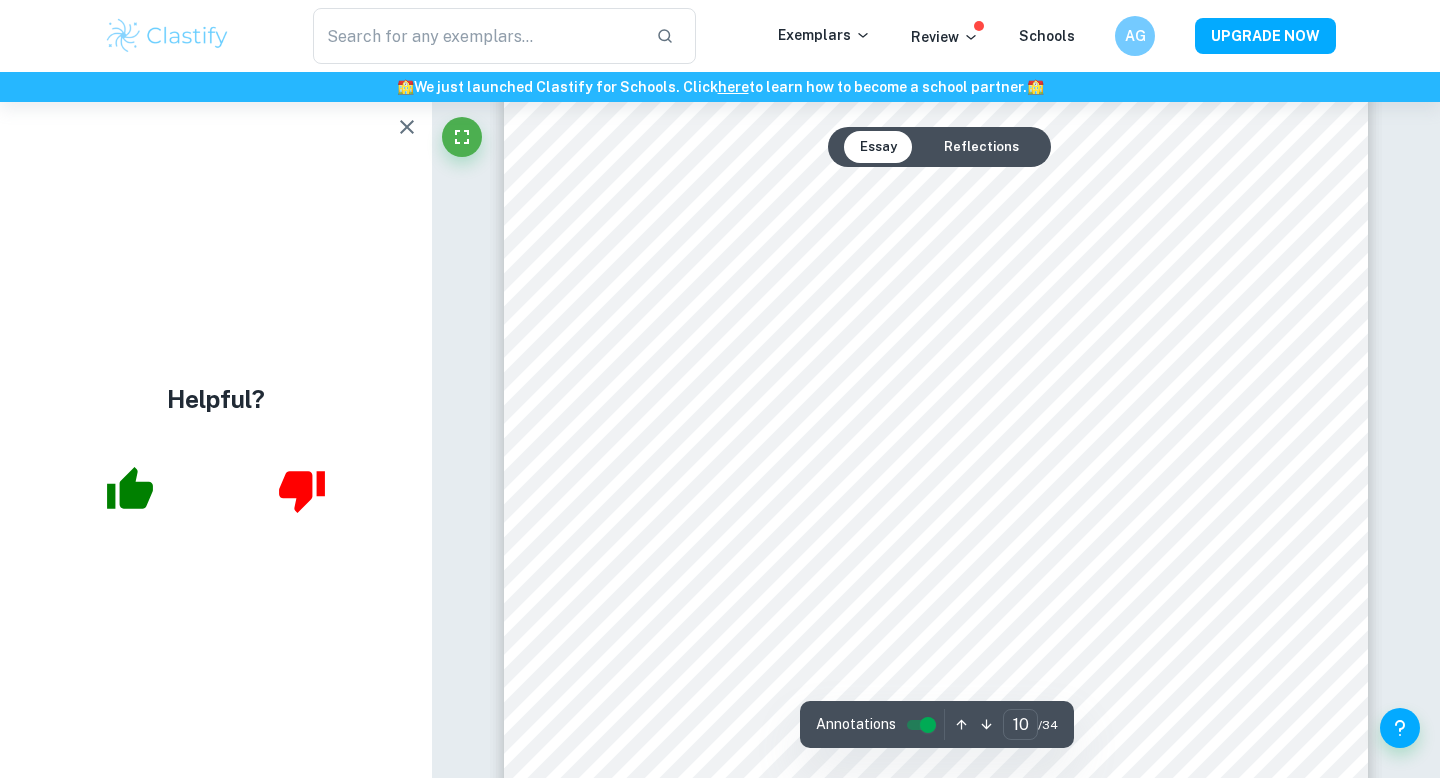 scroll, scrollTop: 11927, scrollLeft: 0, axis: vertical 